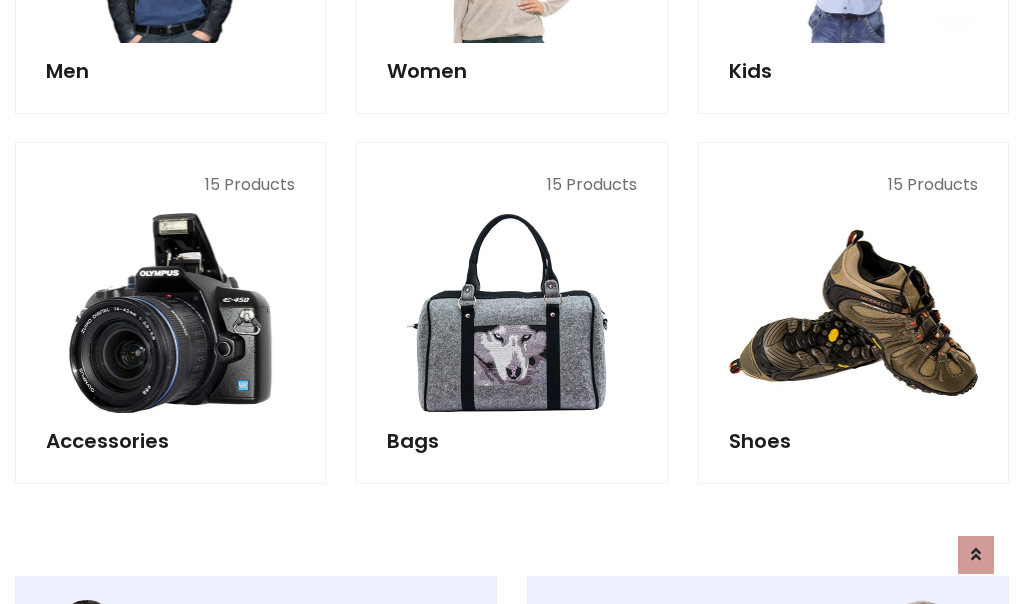 scroll, scrollTop: 853, scrollLeft: 0, axis: vertical 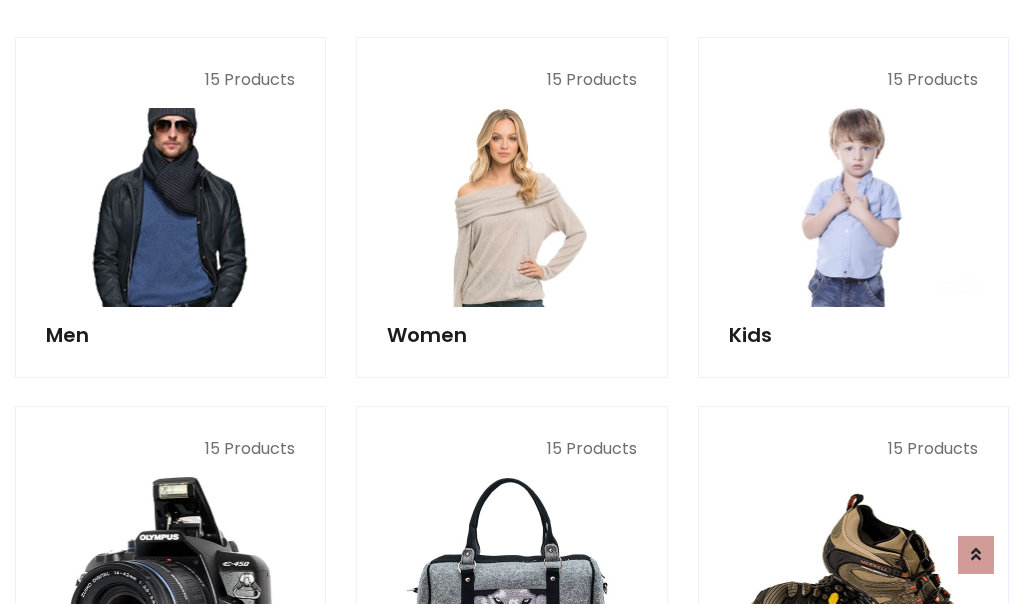 click at bounding box center (170, 207) 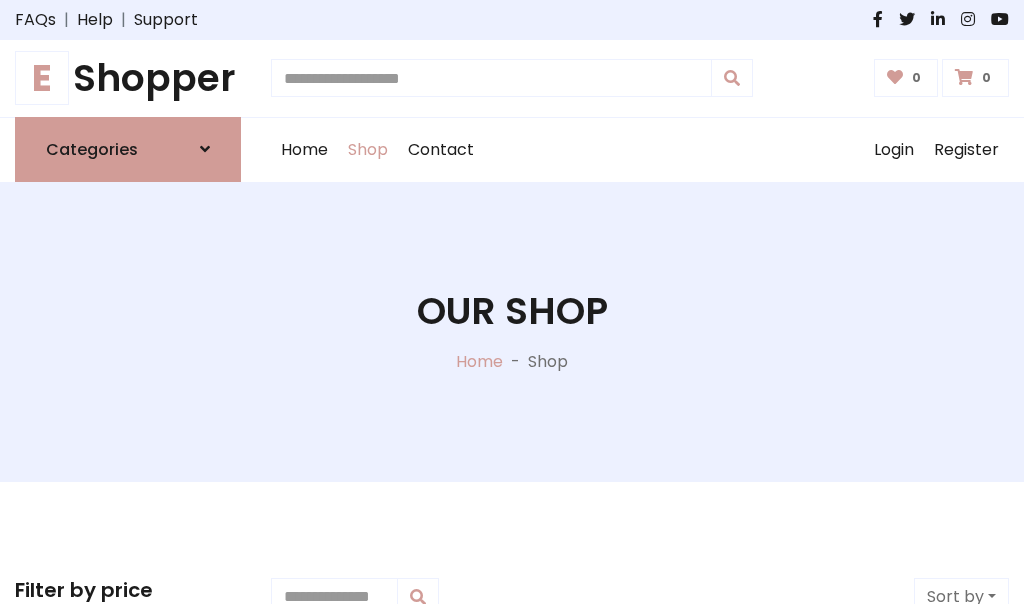 scroll, scrollTop: 807, scrollLeft: 0, axis: vertical 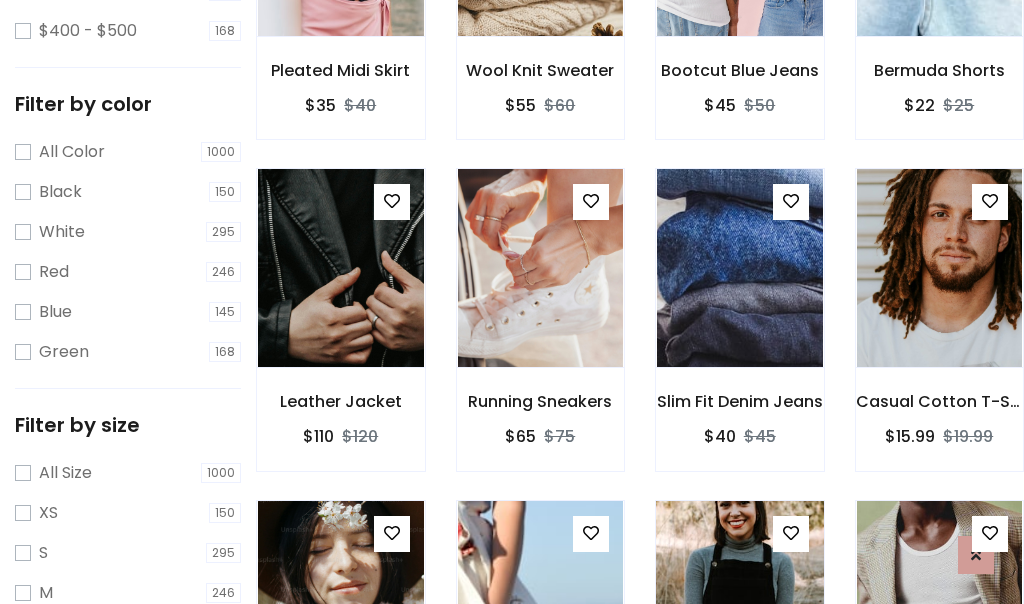 click at bounding box center (739, 600) 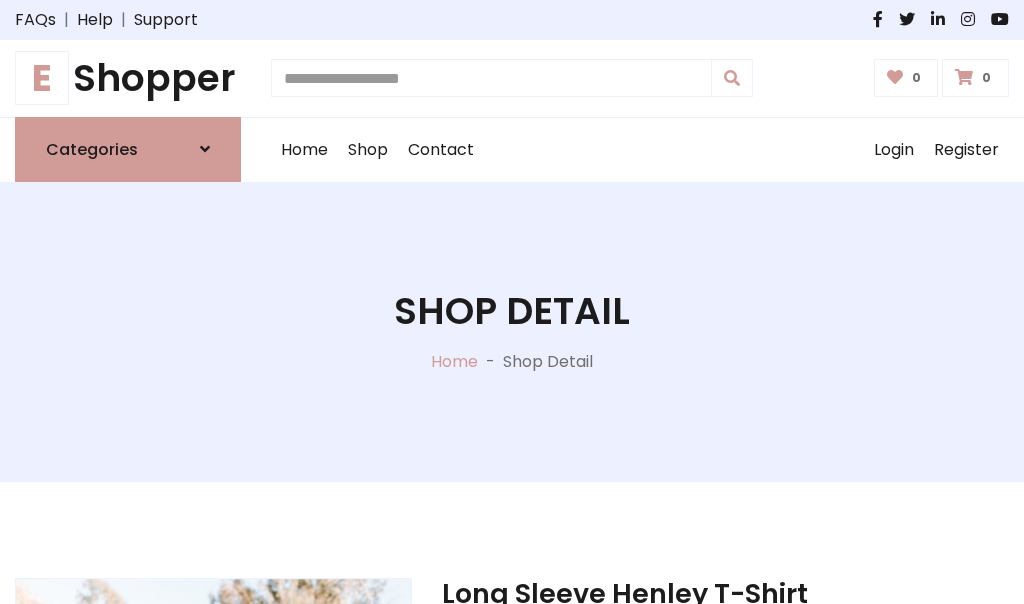 scroll, scrollTop: 0, scrollLeft: 0, axis: both 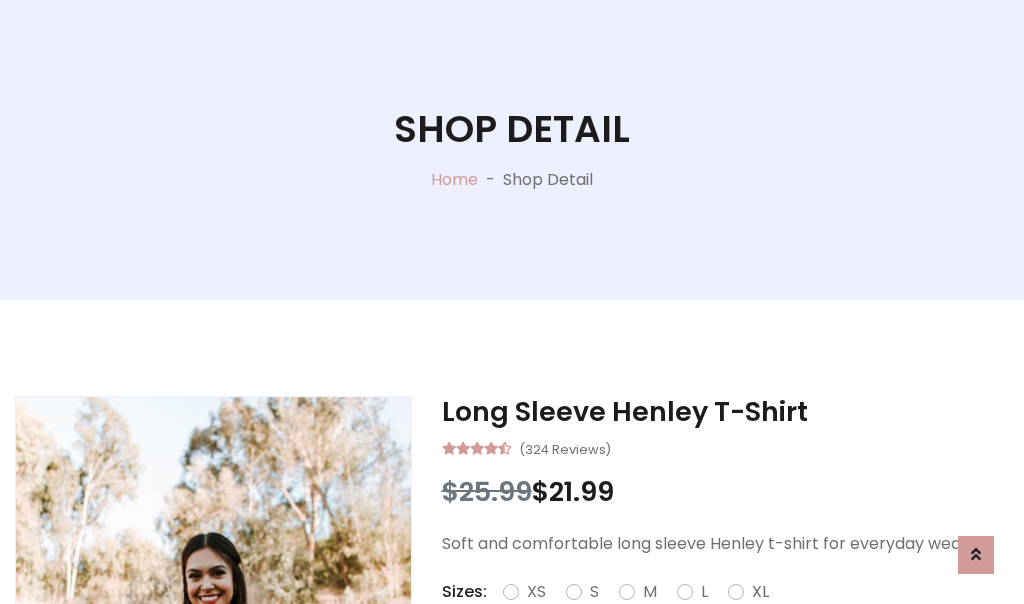click on "Red" at bounding box center (732, 616) 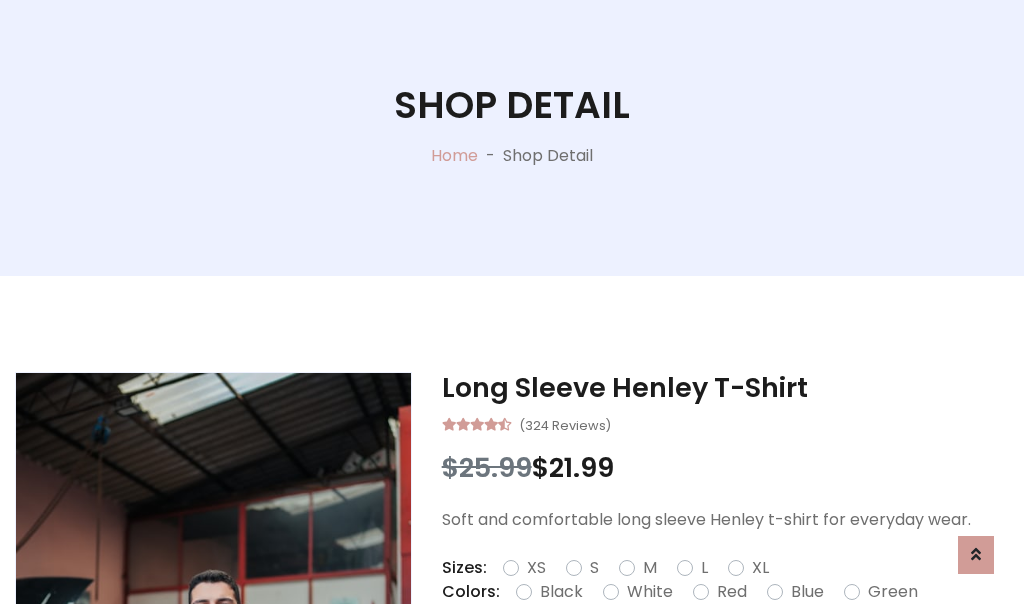 click on "Add To Cart" at bounding box center [663, 655] 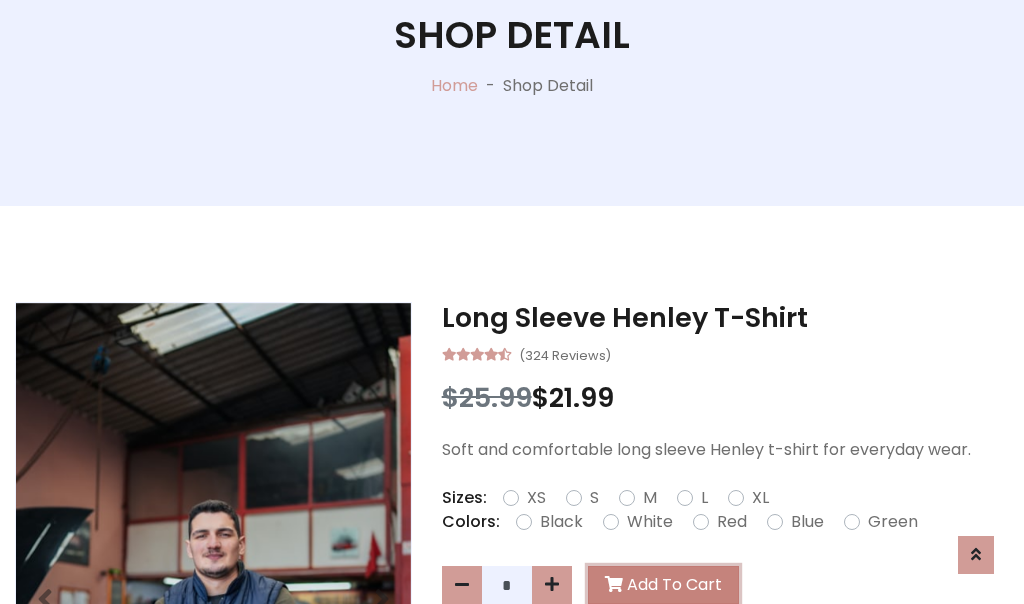 scroll, scrollTop: 0, scrollLeft: 0, axis: both 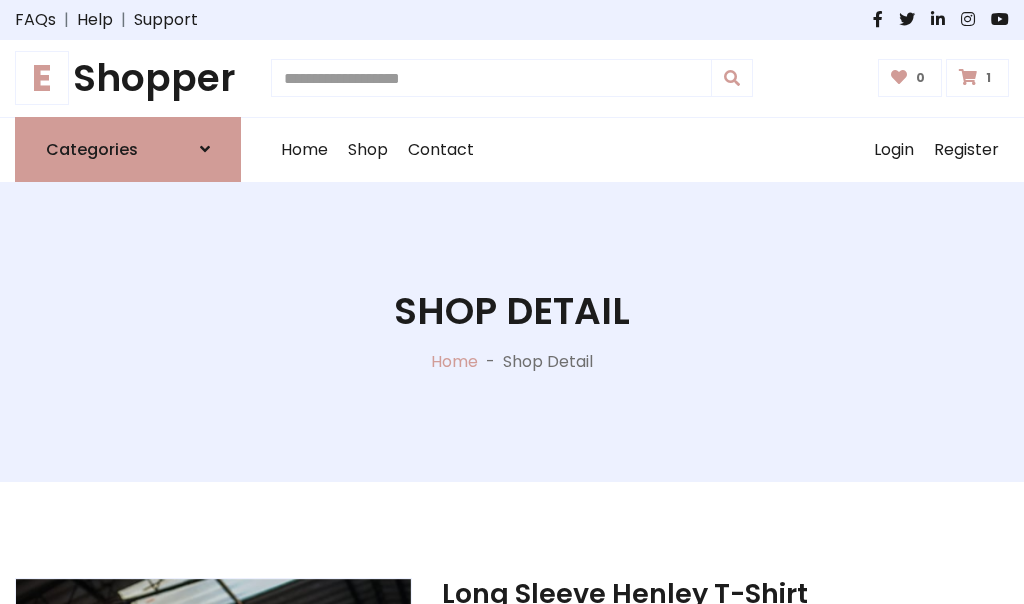 click at bounding box center (968, 77) 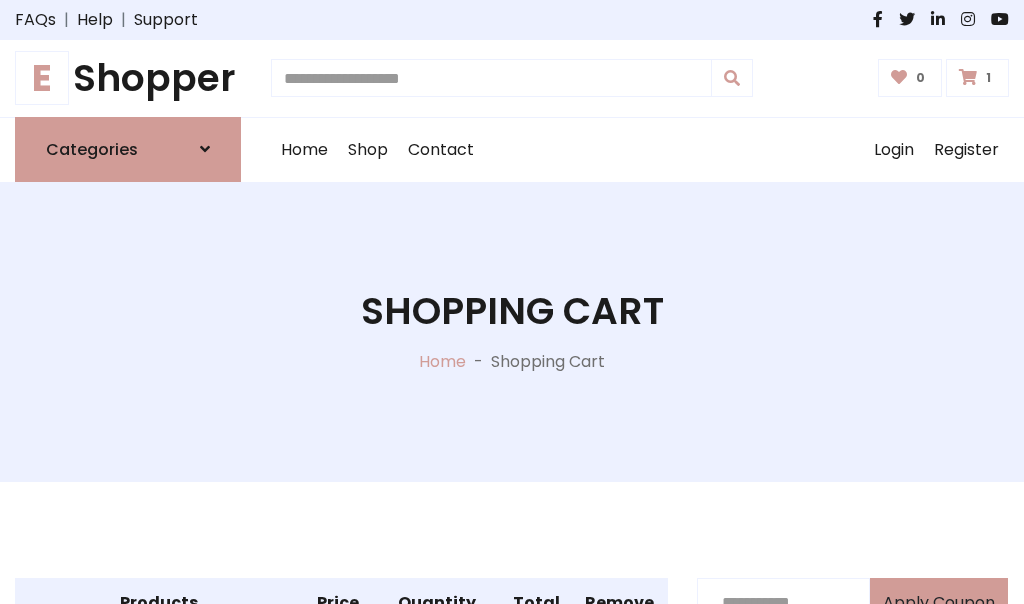 scroll, scrollTop: 474, scrollLeft: 0, axis: vertical 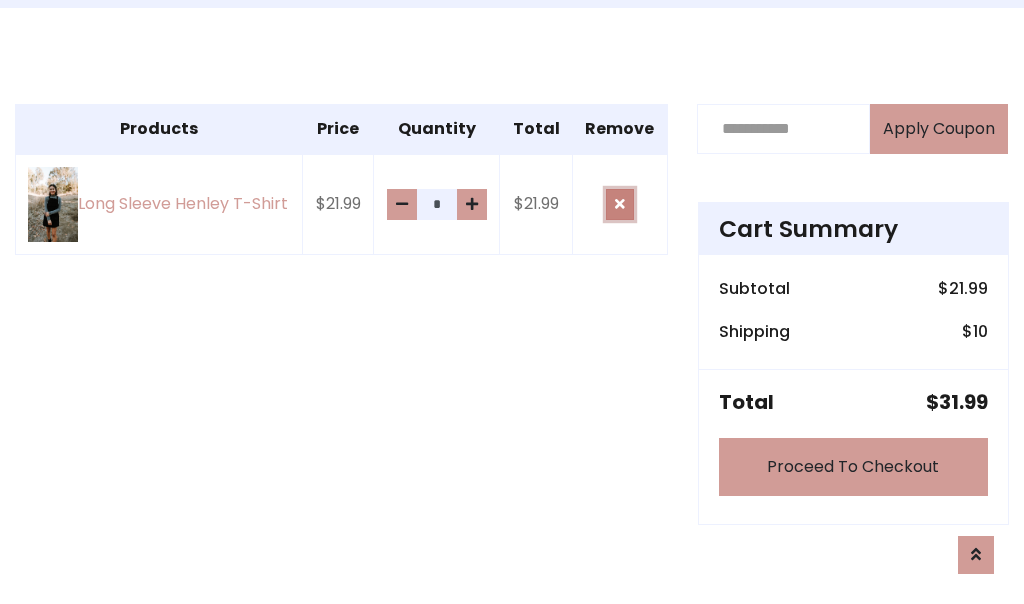 click at bounding box center [620, 204] 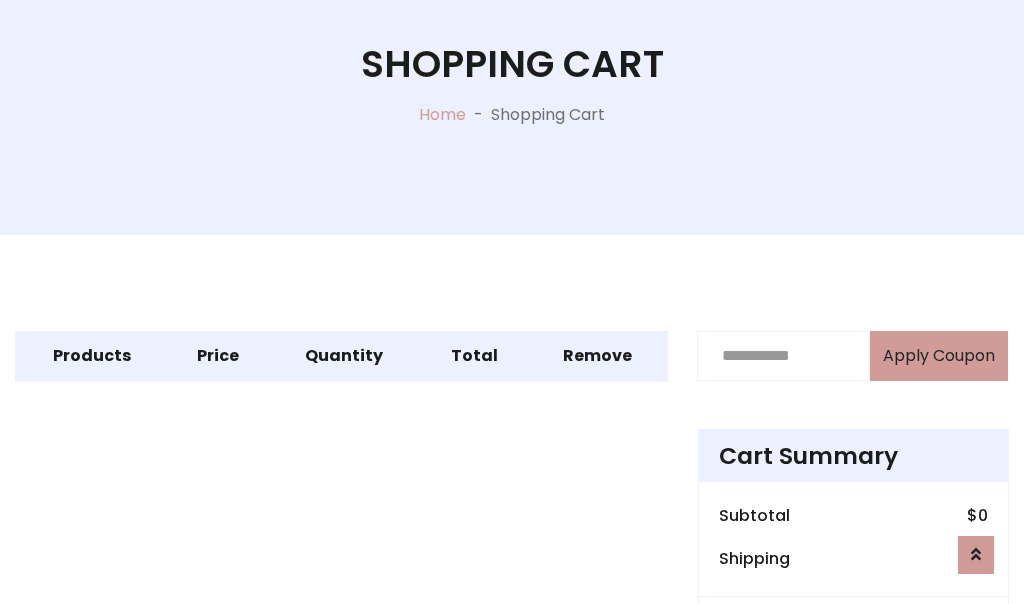 scroll, scrollTop: 366, scrollLeft: 0, axis: vertical 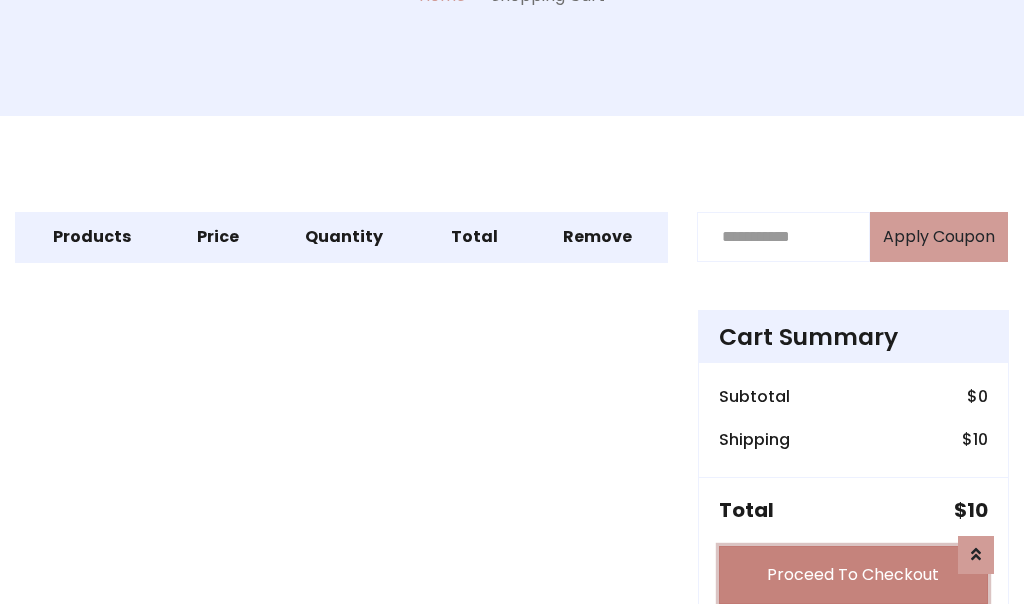 click on "Proceed To Checkout" at bounding box center [853, 575] 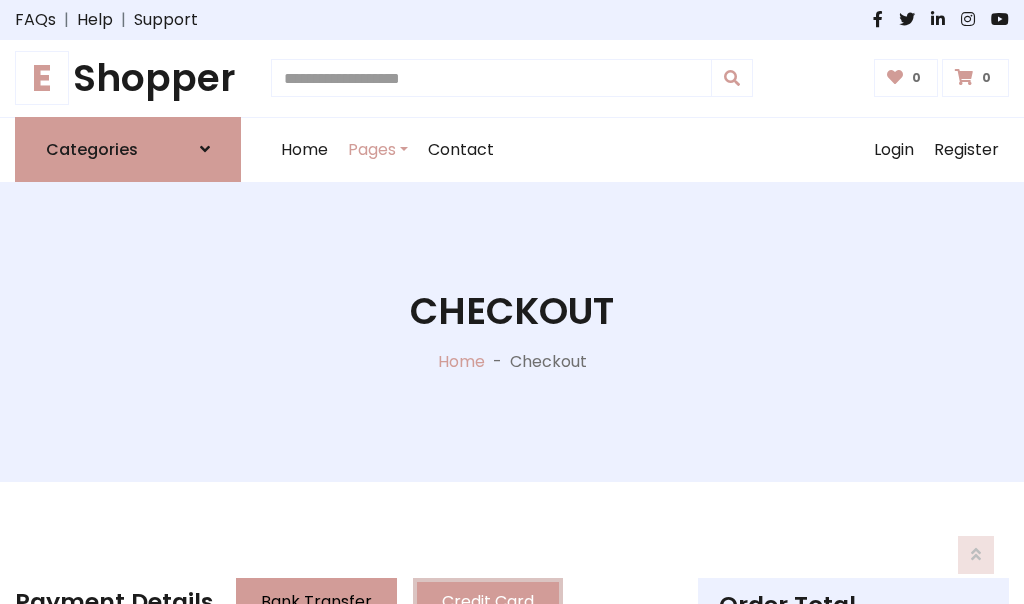 scroll, scrollTop: 137, scrollLeft: 0, axis: vertical 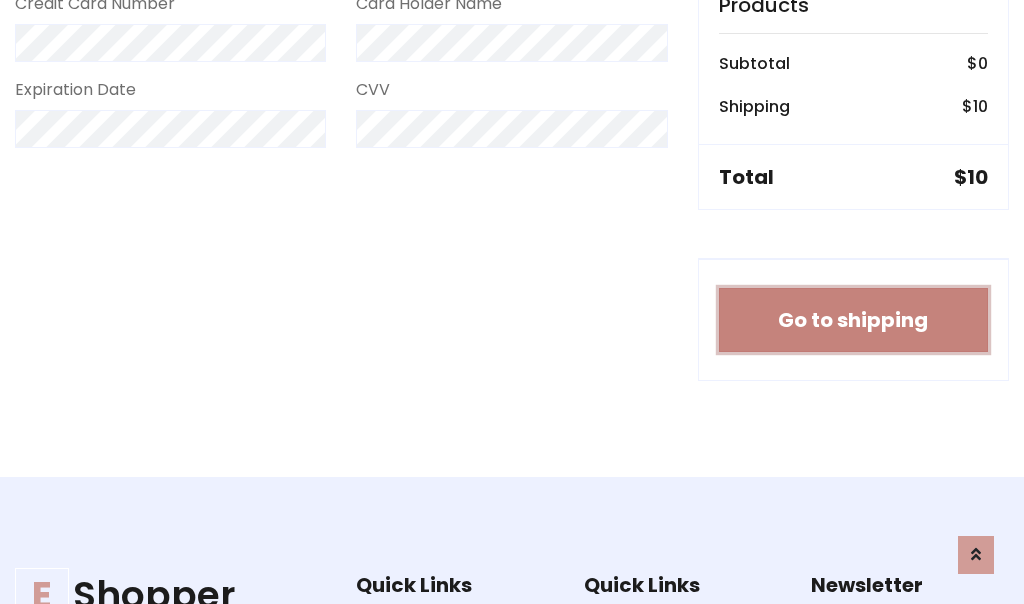 click on "Go to shipping" at bounding box center [853, 320] 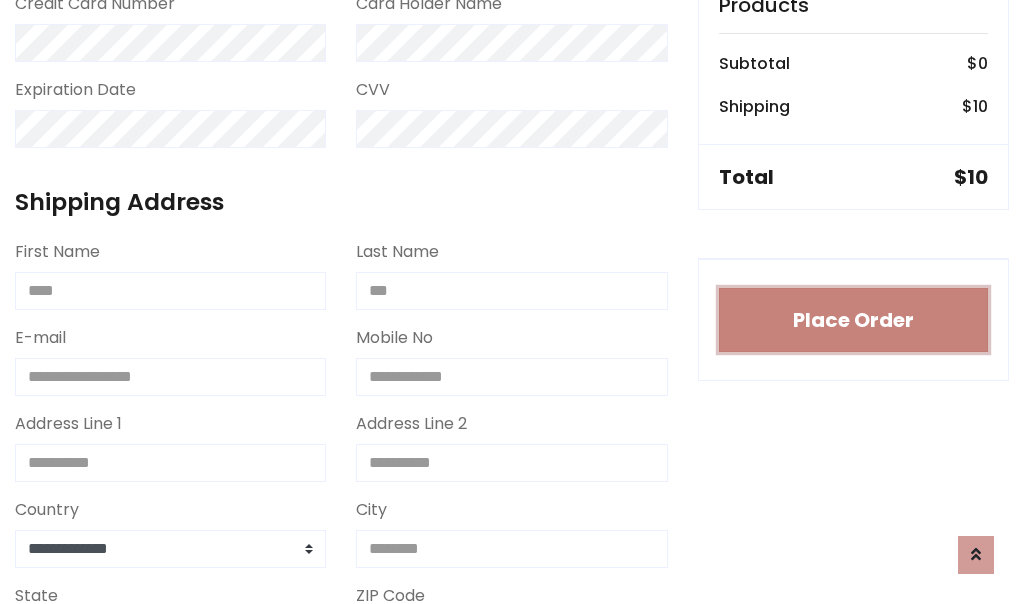 type 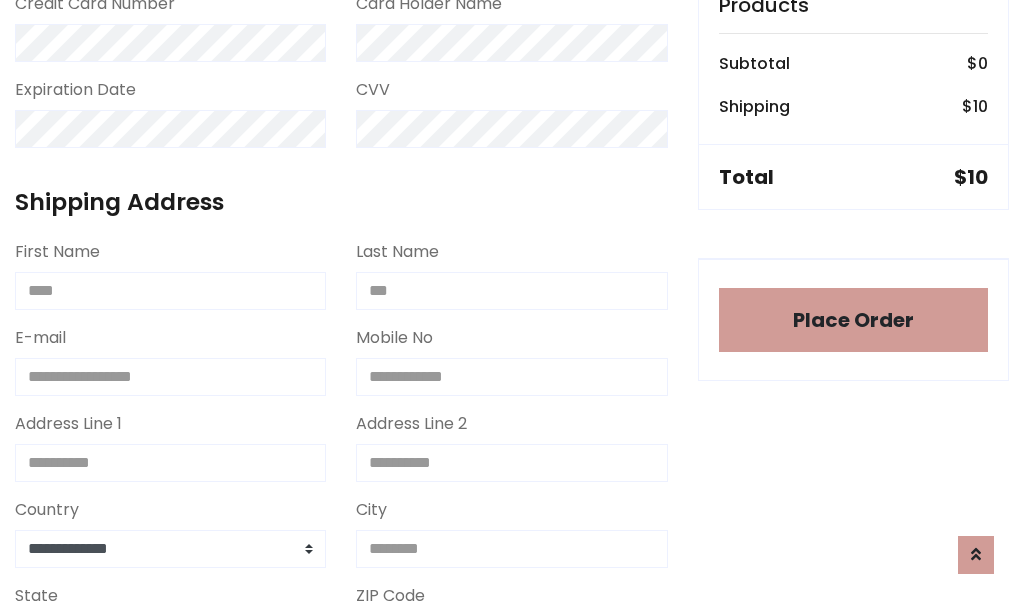 scroll, scrollTop: 1216, scrollLeft: 0, axis: vertical 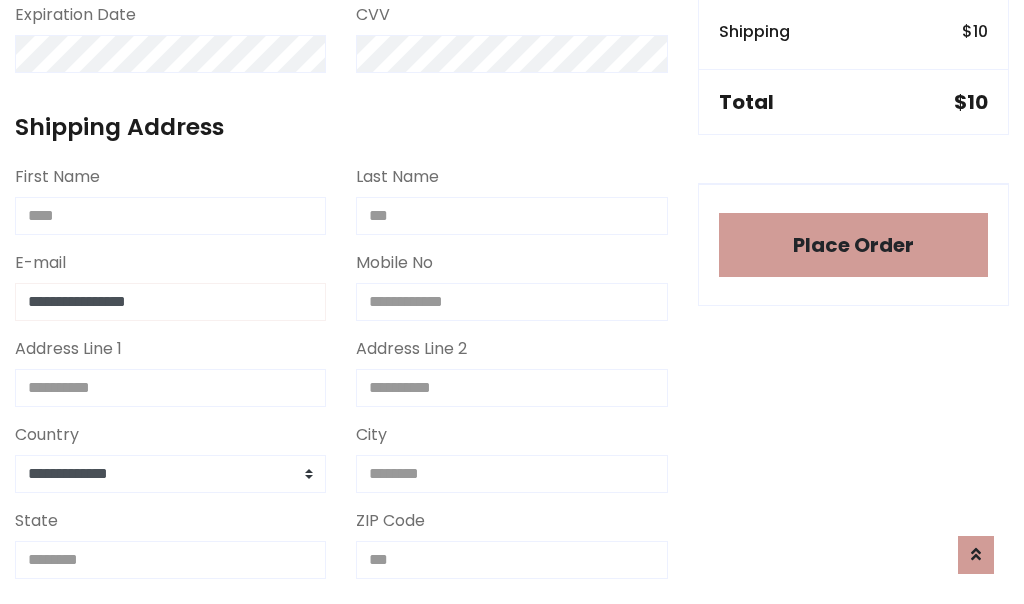 type on "**********" 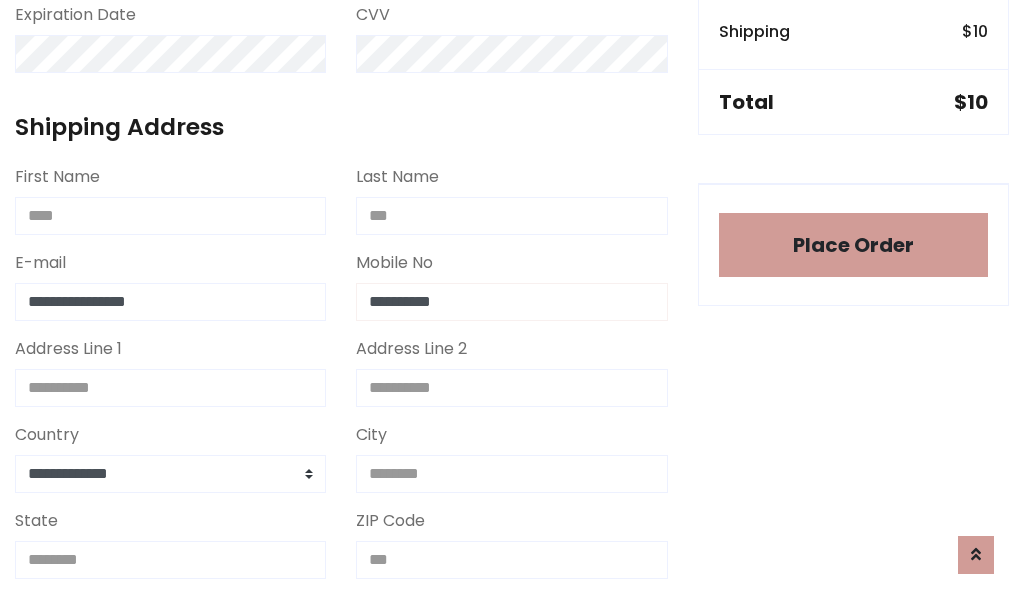 type on "**********" 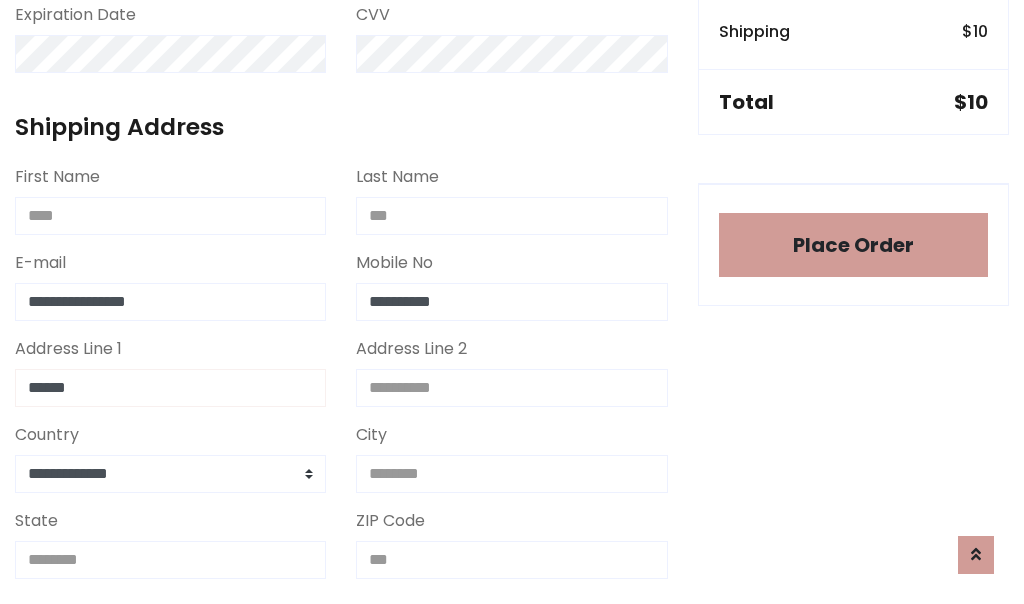 type on "******" 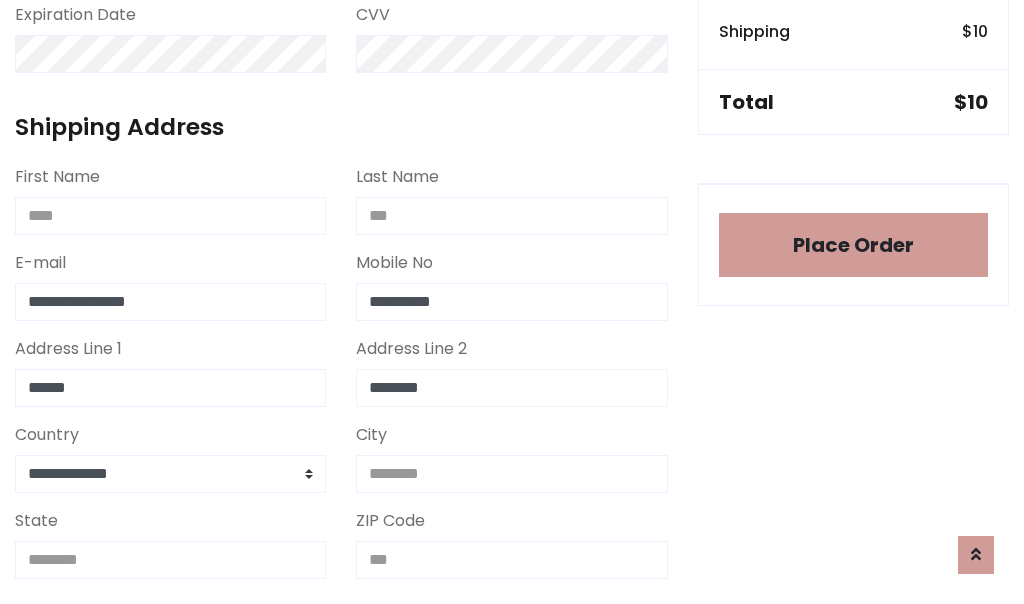 type on "********" 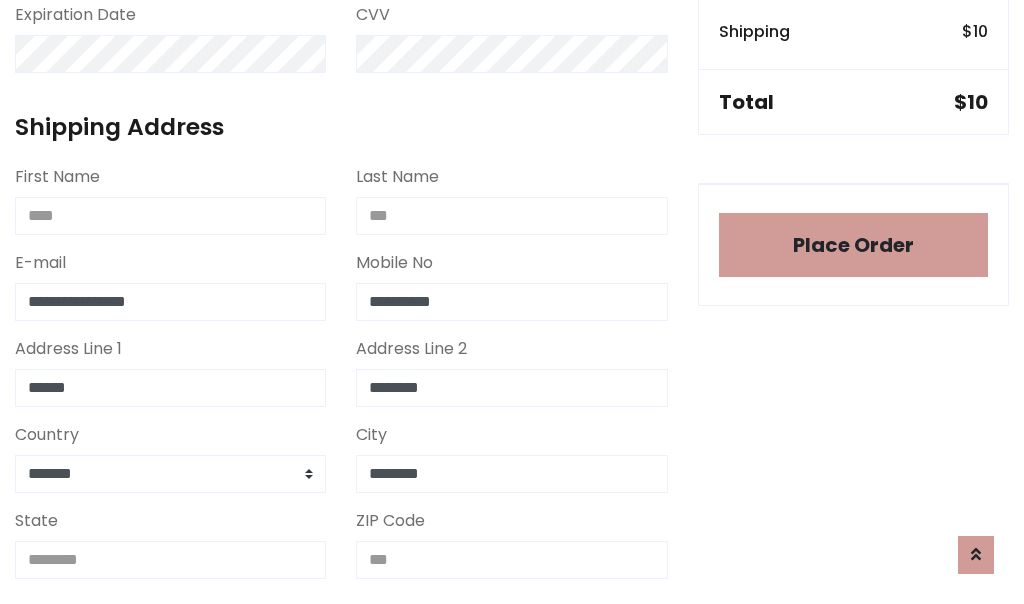 type on "********" 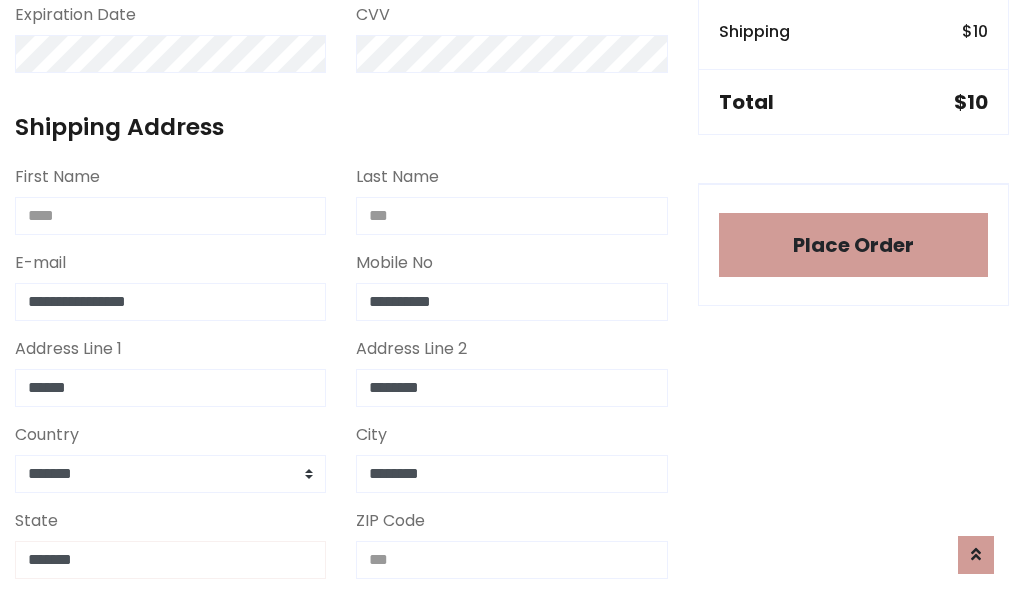type on "*******" 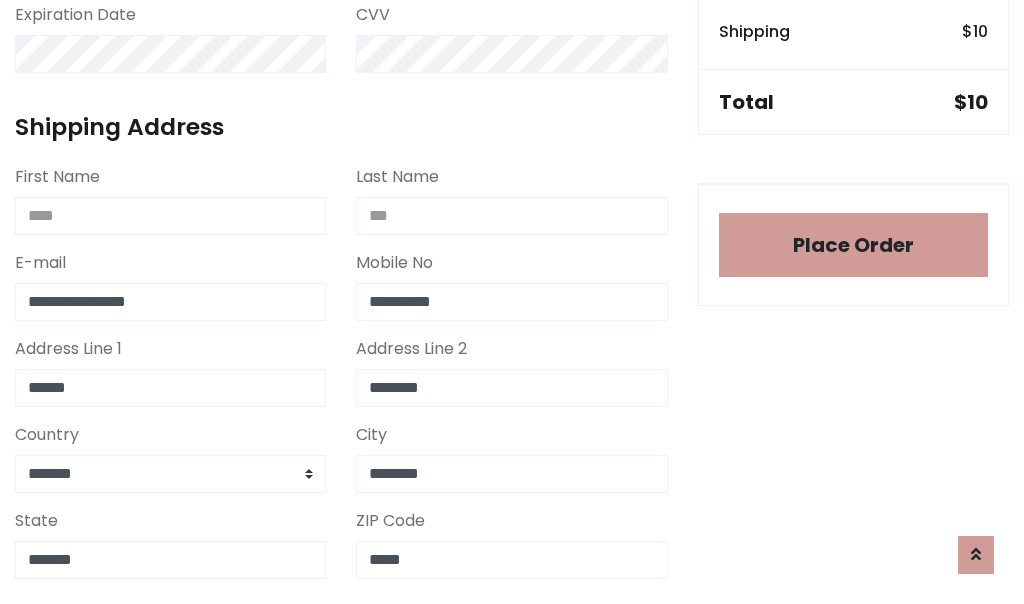 scroll, scrollTop: 403, scrollLeft: 0, axis: vertical 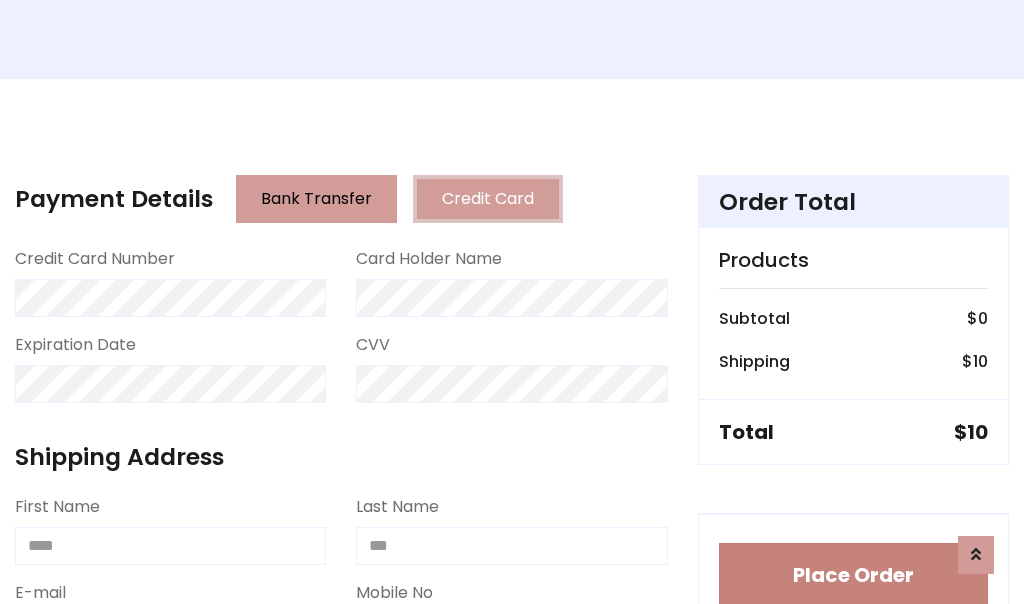 type on "*****" 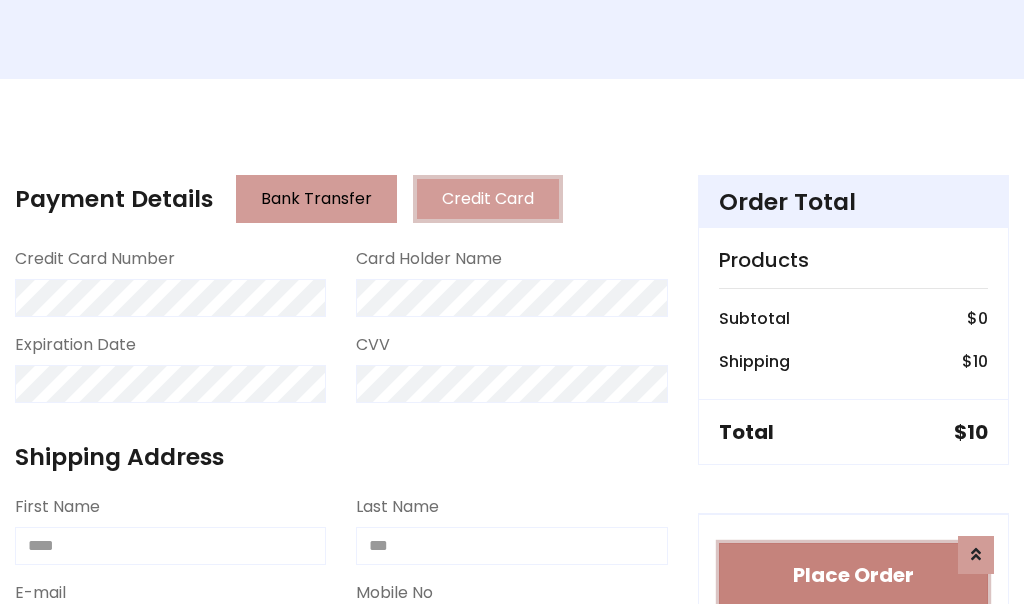 click on "Place Order" at bounding box center (853, 575) 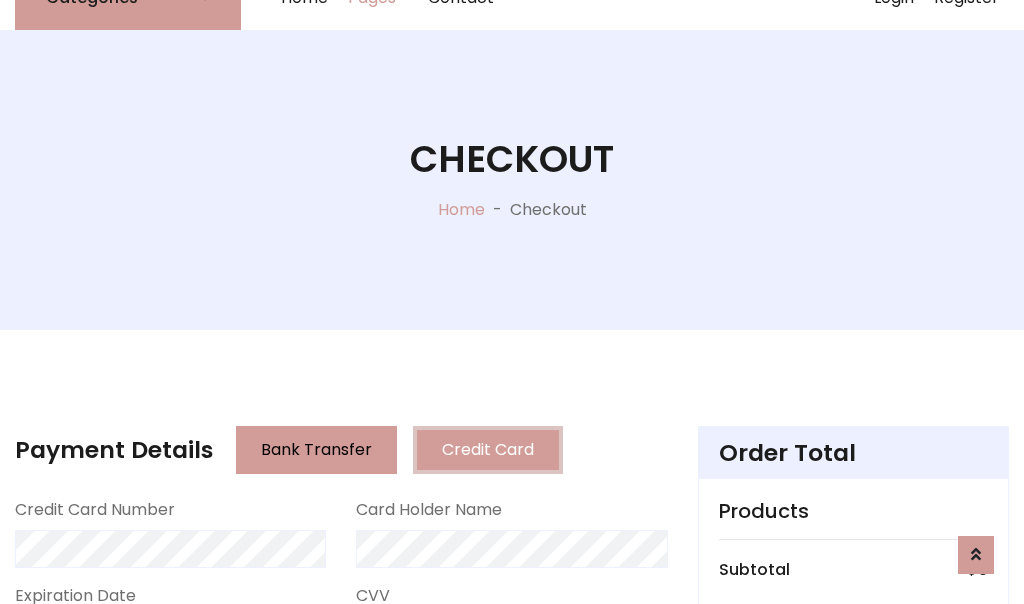 scroll, scrollTop: 0, scrollLeft: 0, axis: both 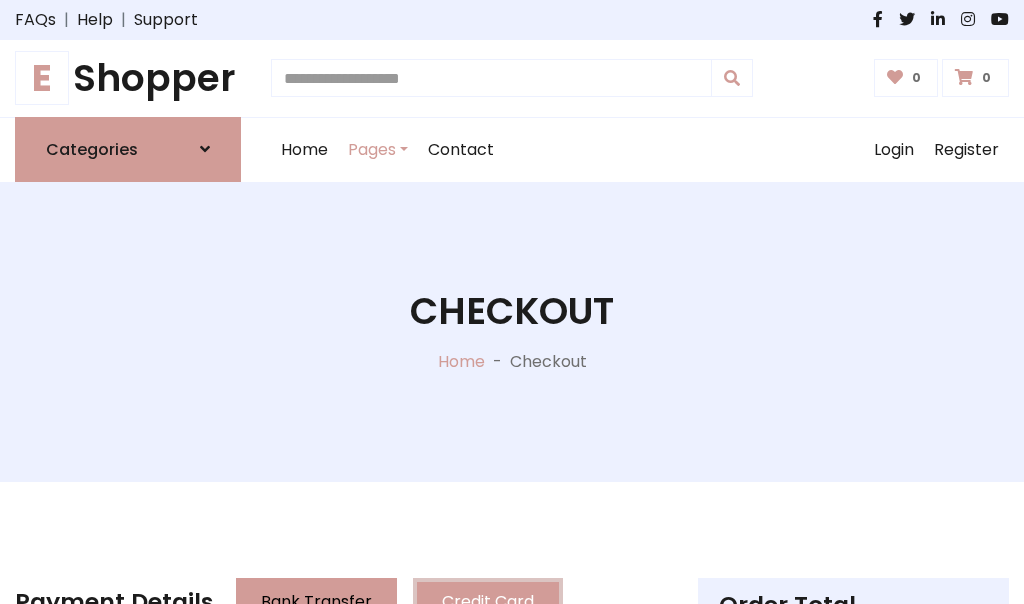 click on "E Shopper" at bounding box center [128, 78] 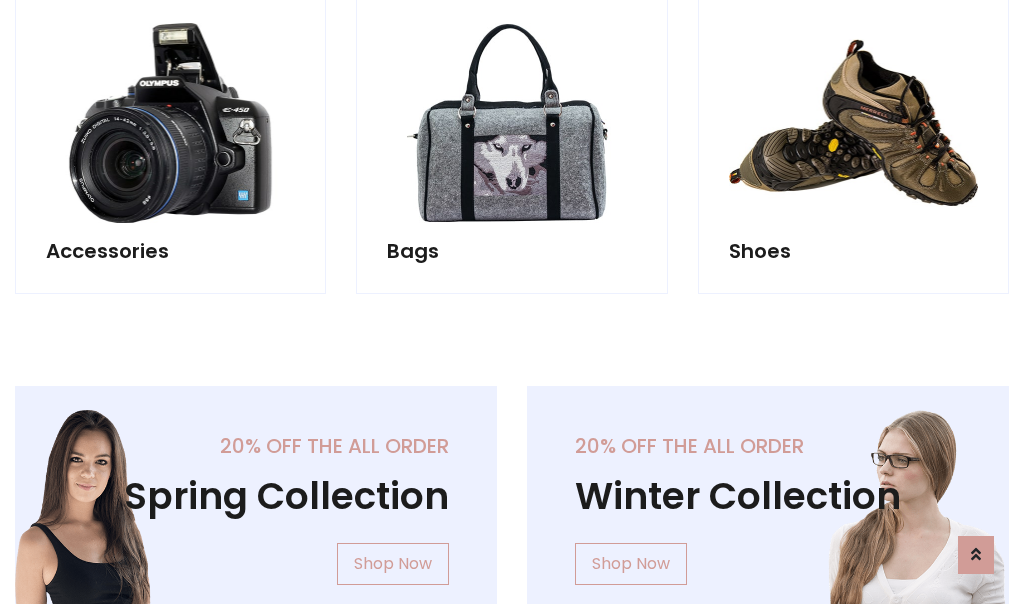 scroll, scrollTop: 770, scrollLeft: 0, axis: vertical 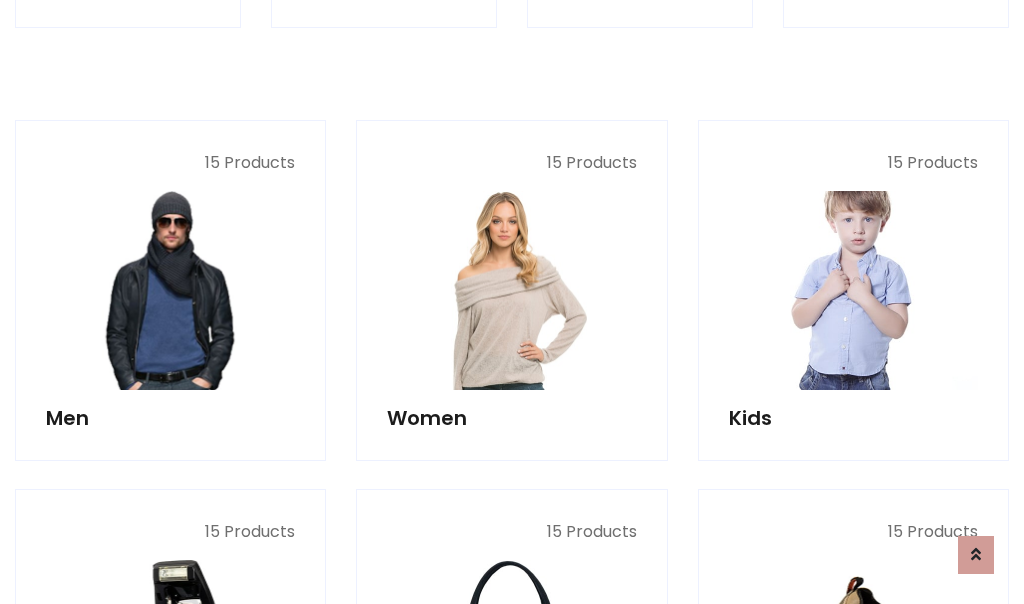 click at bounding box center (853, 290) 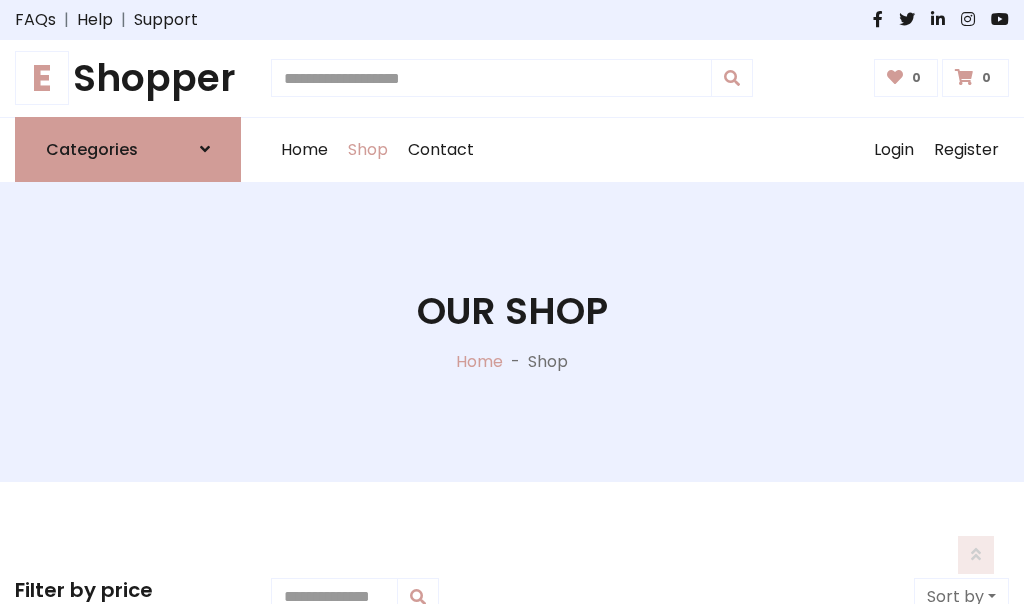 scroll, scrollTop: 549, scrollLeft: 0, axis: vertical 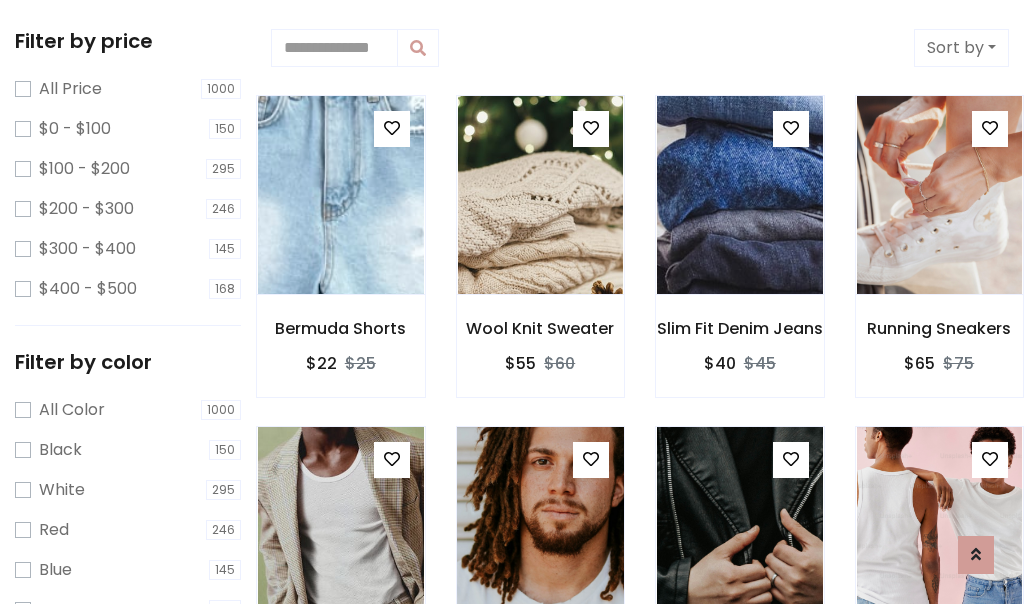 click at bounding box center [392, 128] 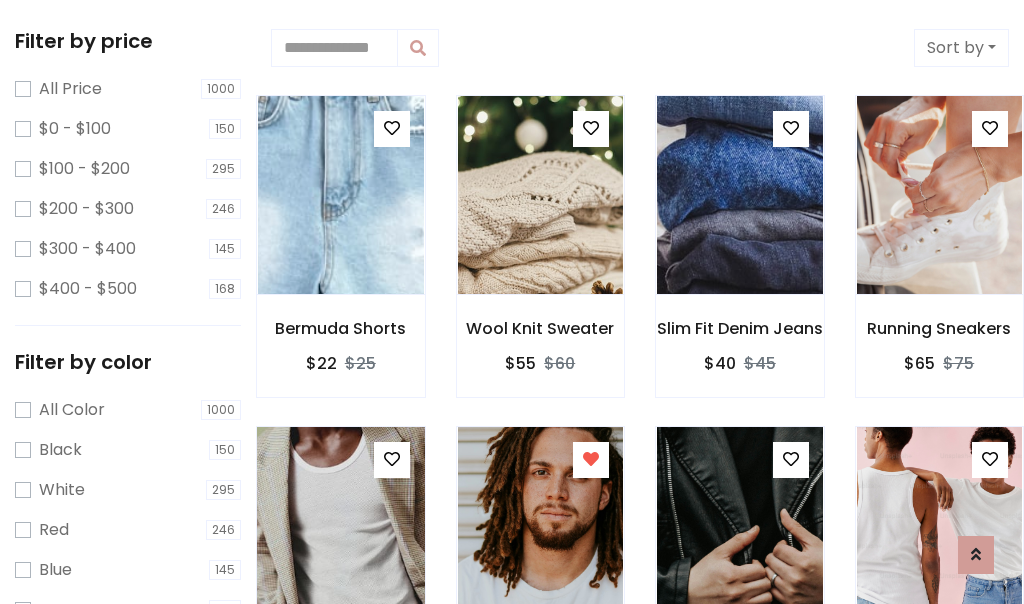 click at bounding box center (340, 526) 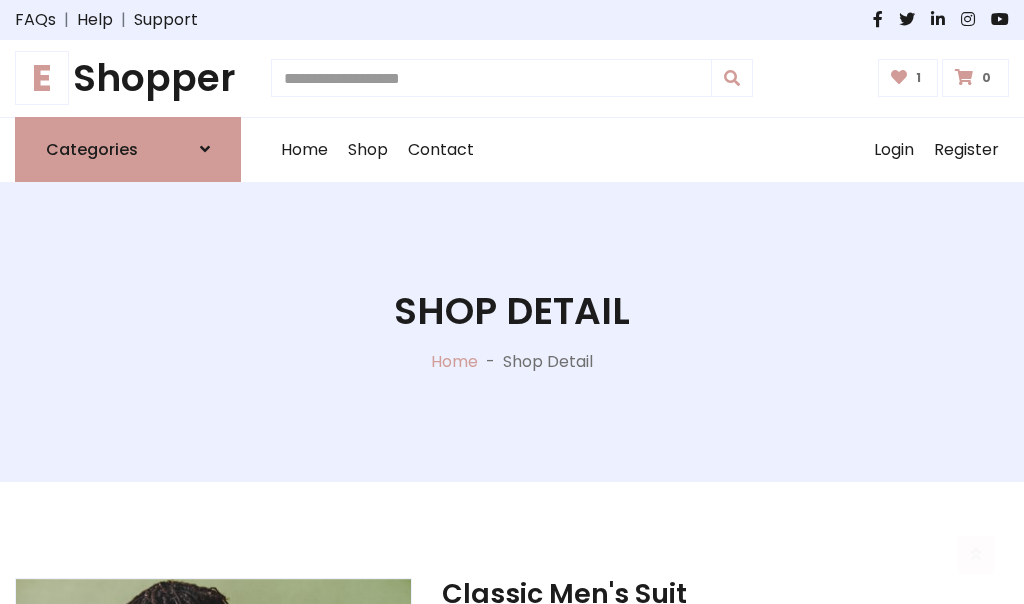 scroll, scrollTop: 262, scrollLeft: 0, axis: vertical 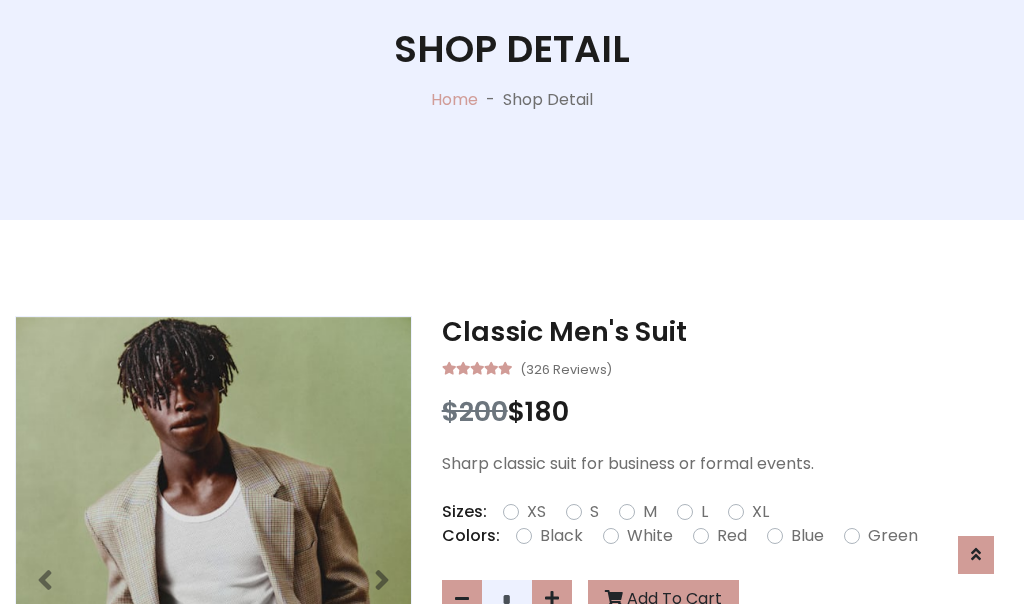click on "XL" at bounding box center [760, 512] 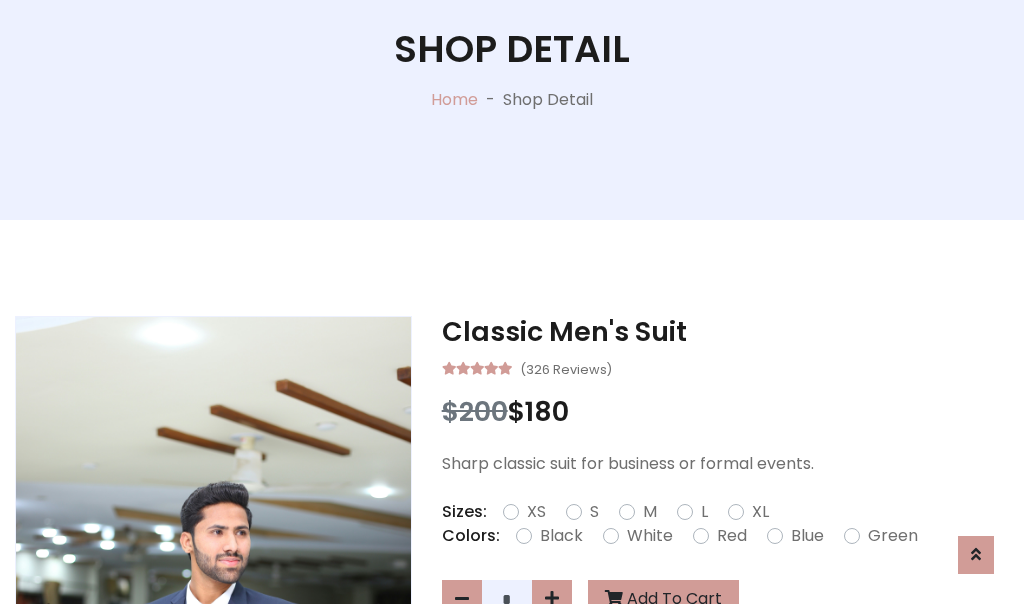 click on "Black" at bounding box center [561, 536] 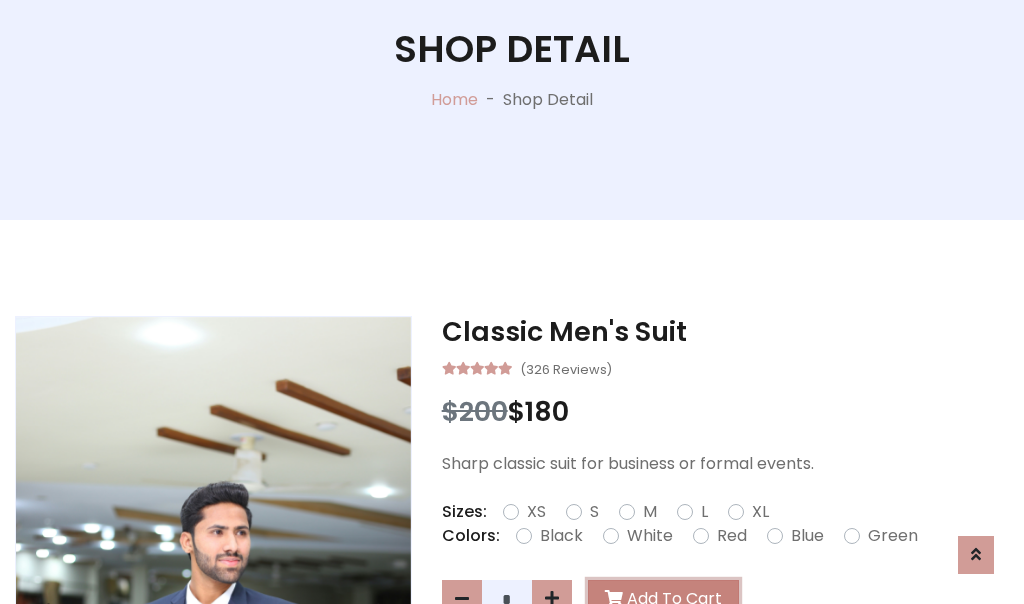 click on "Add To Cart" at bounding box center (663, 599) 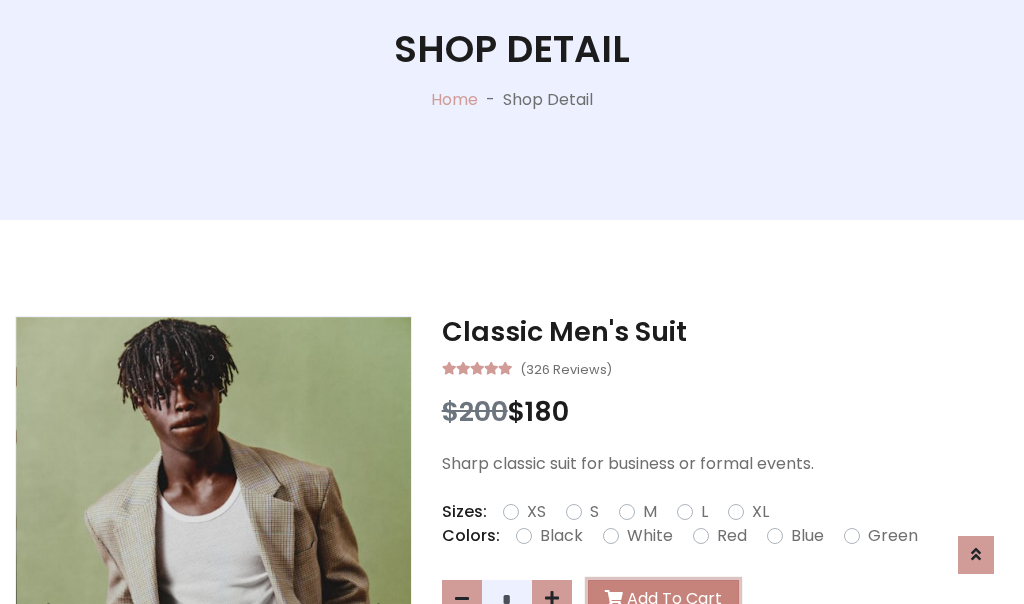 scroll, scrollTop: 0, scrollLeft: 0, axis: both 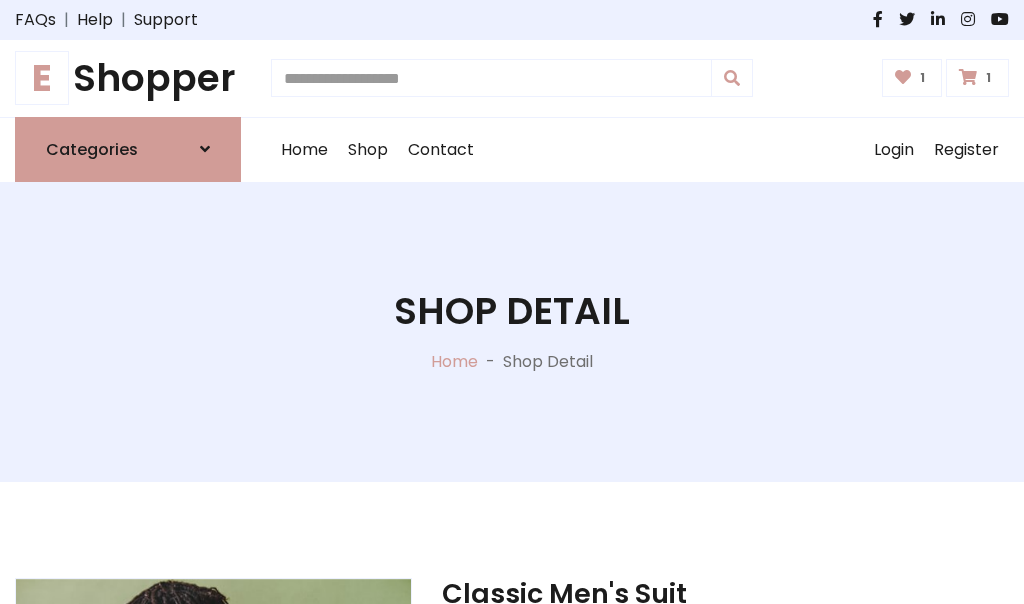 click at bounding box center (968, 77) 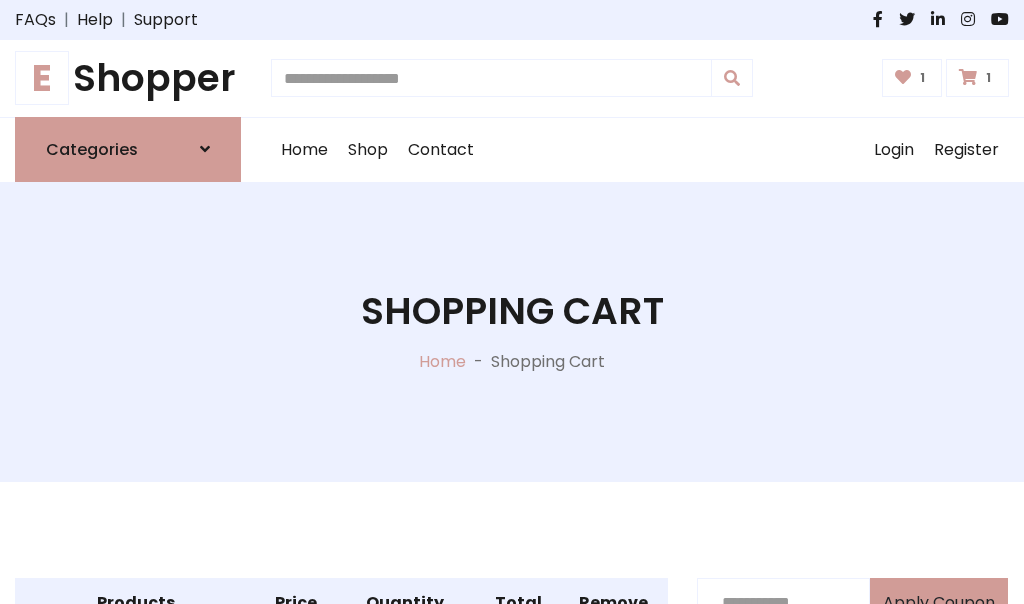 scroll, scrollTop: 570, scrollLeft: 0, axis: vertical 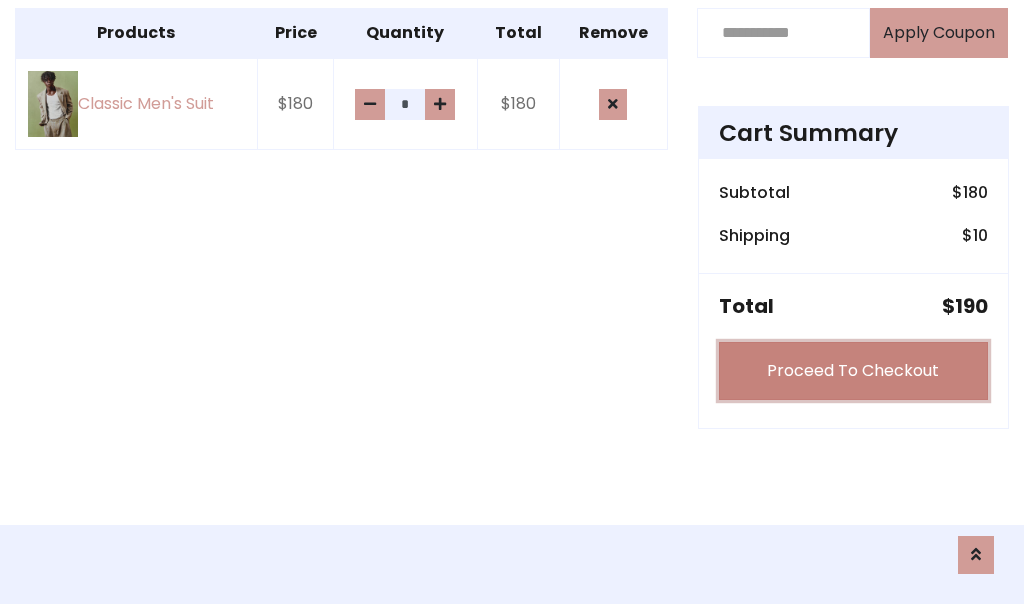 click on "Proceed To Checkout" at bounding box center (853, 371) 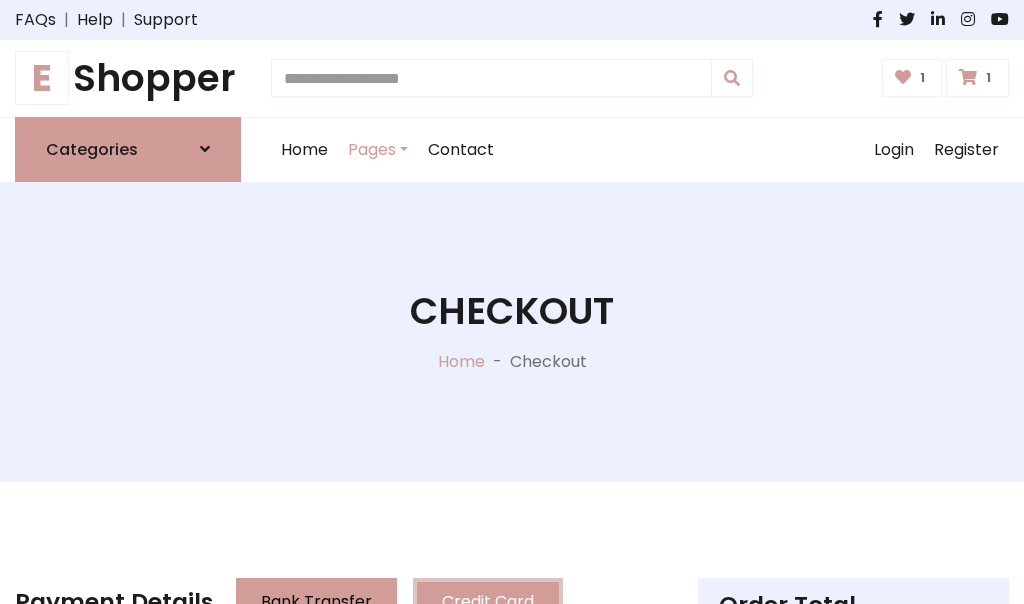 scroll, scrollTop: 201, scrollLeft: 0, axis: vertical 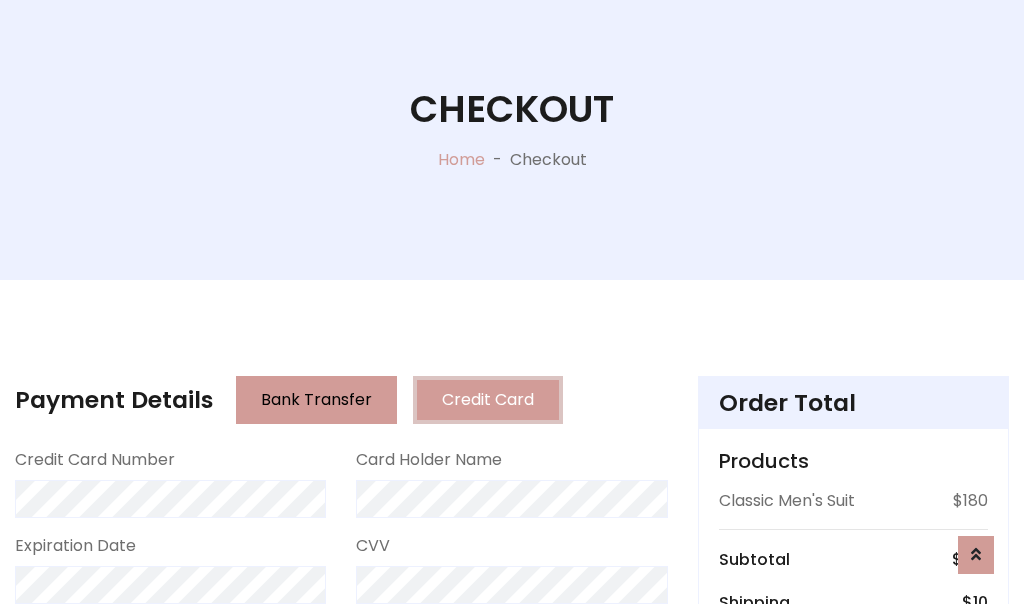 click on "Go to shipping" at bounding box center [853, 816] 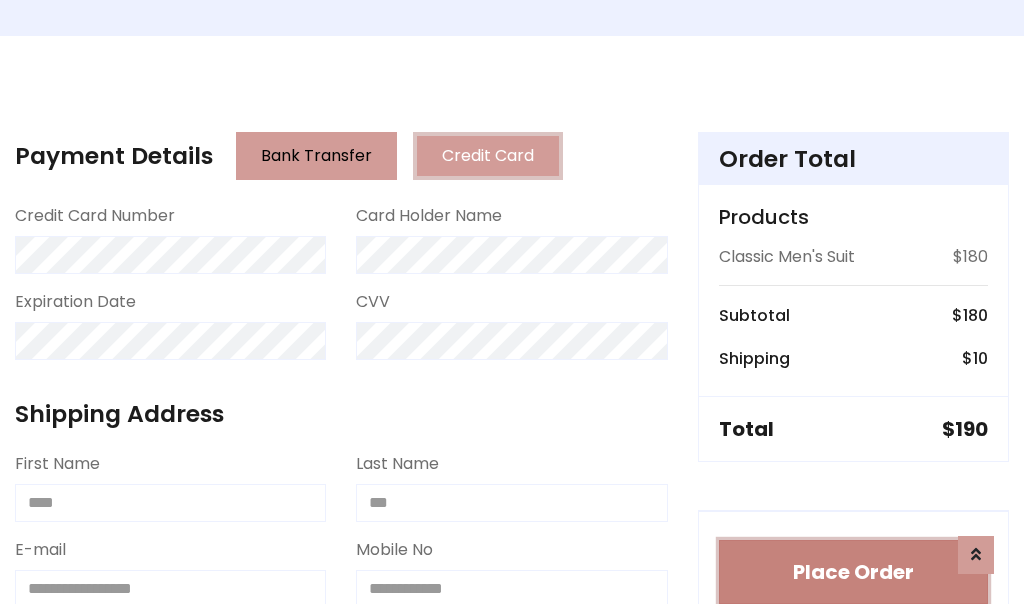 type 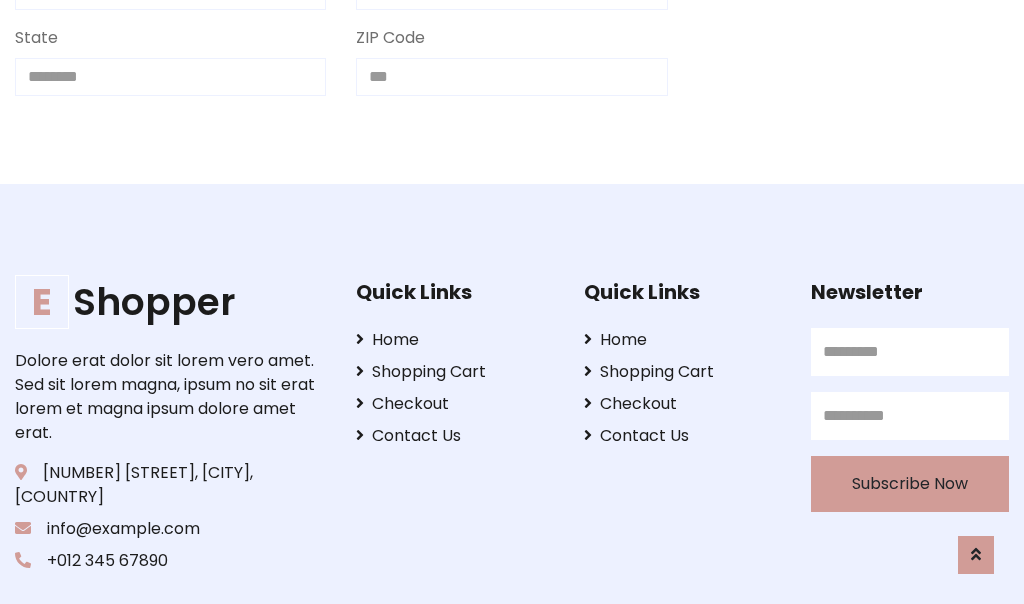 scroll, scrollTop: 733, scrollLeft: 0, axis: vertical 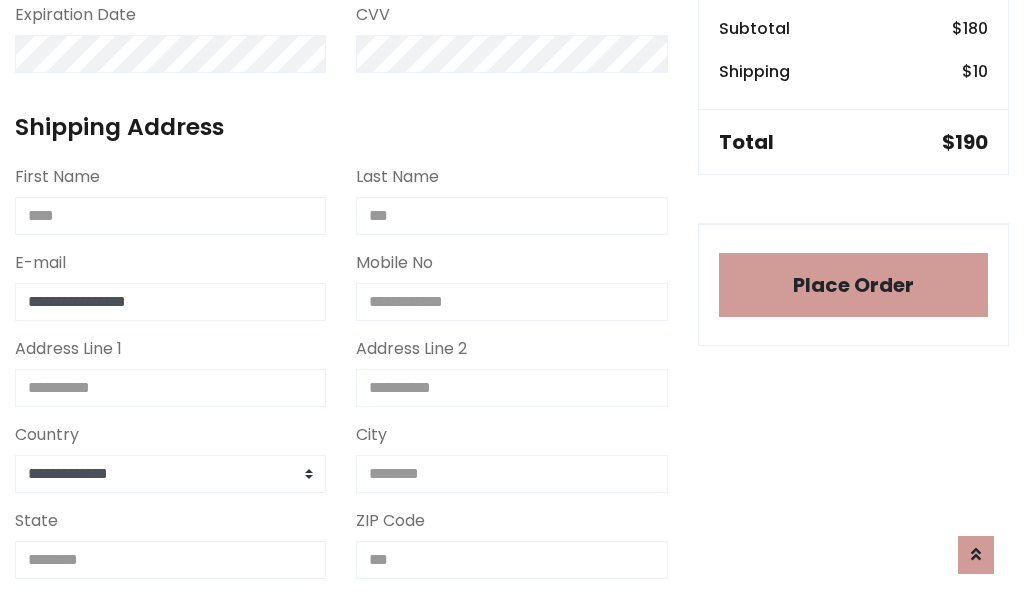 type on "**********" 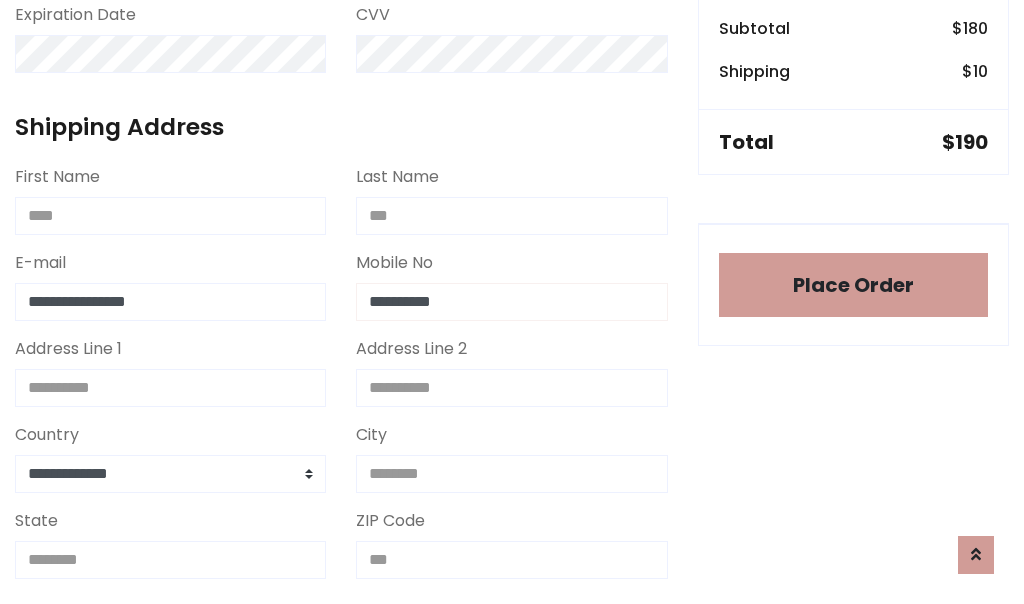 scroll, scrollTop: 573, scrollLeft: 0, axis: vertical 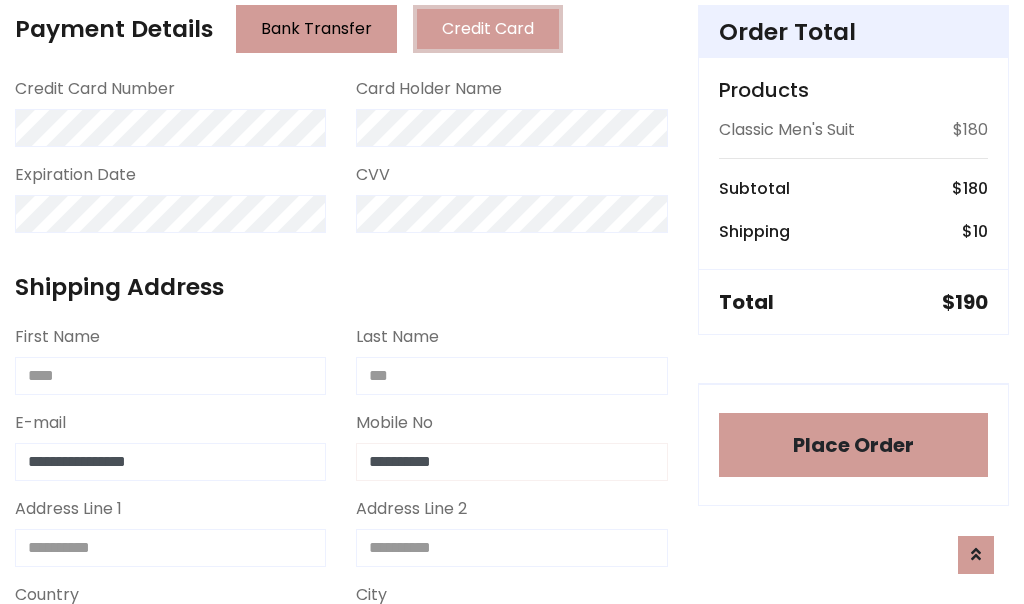 type on "**********" 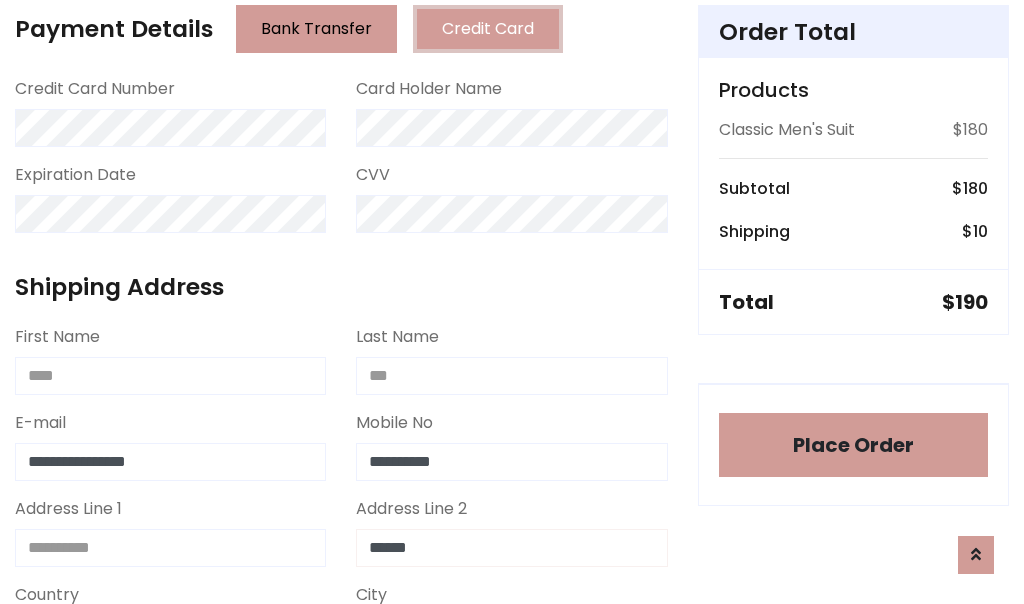 type on "******" 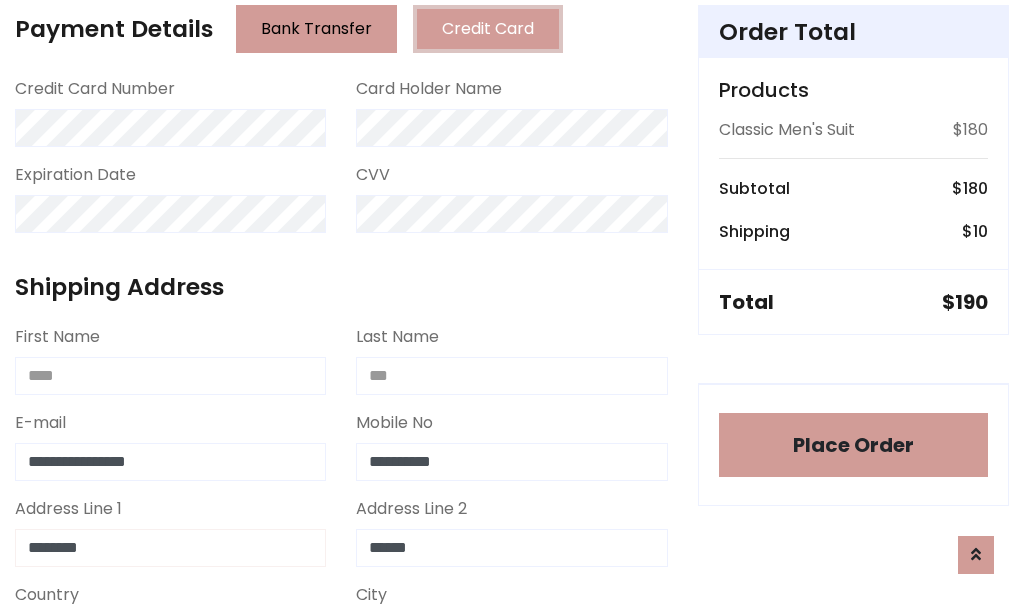 type on "********" 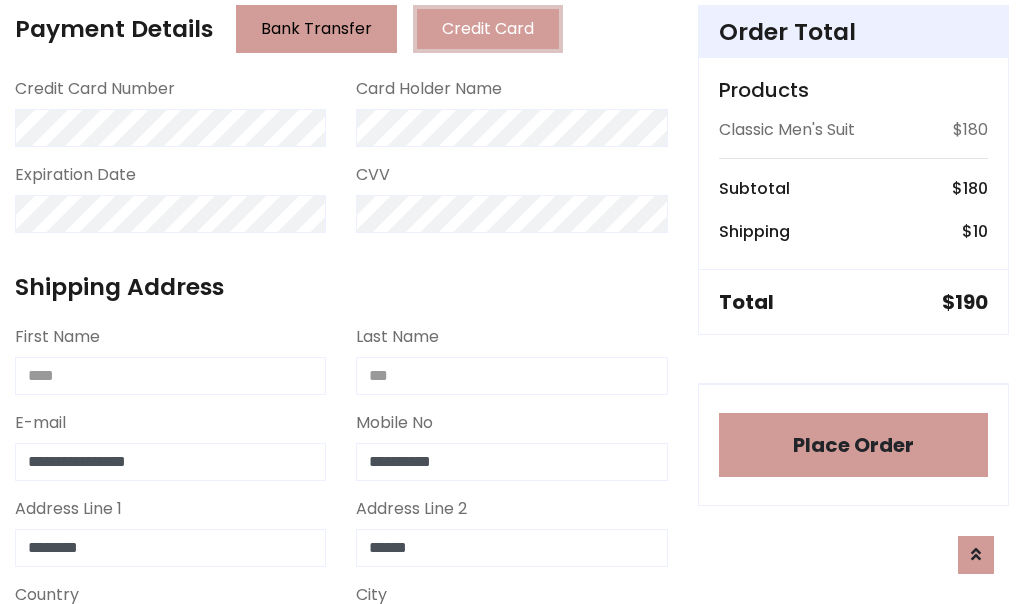 scroll, scrollTop: 905, scrollLeft: 0, axis: vertical 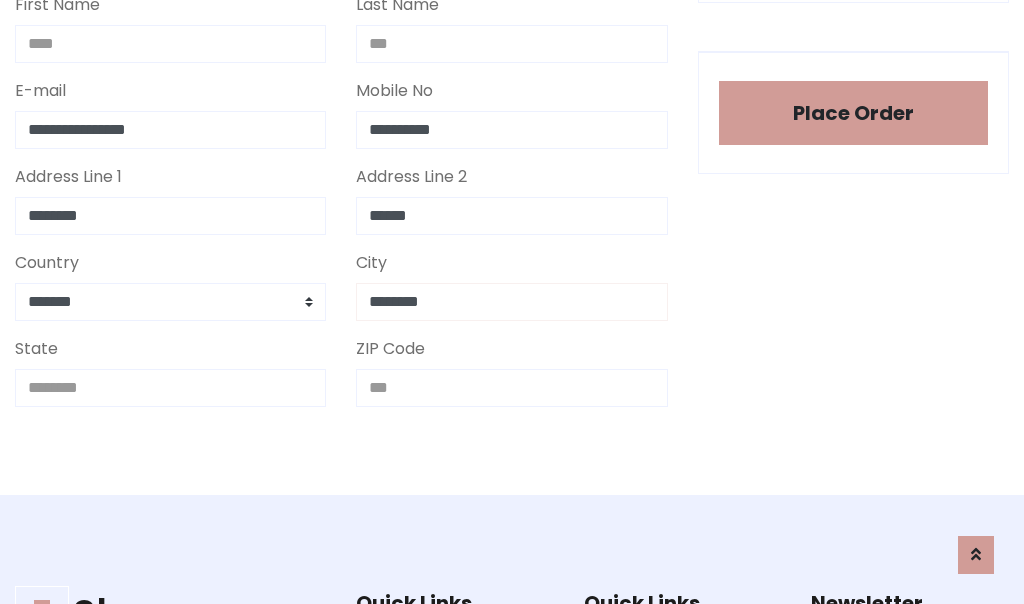type on "********" 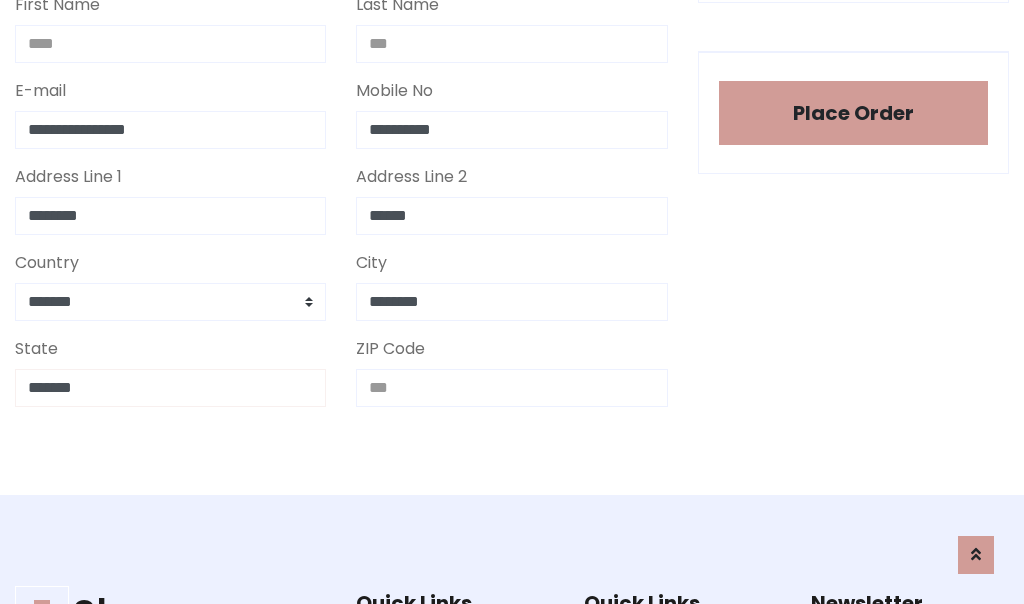 type on "*******" 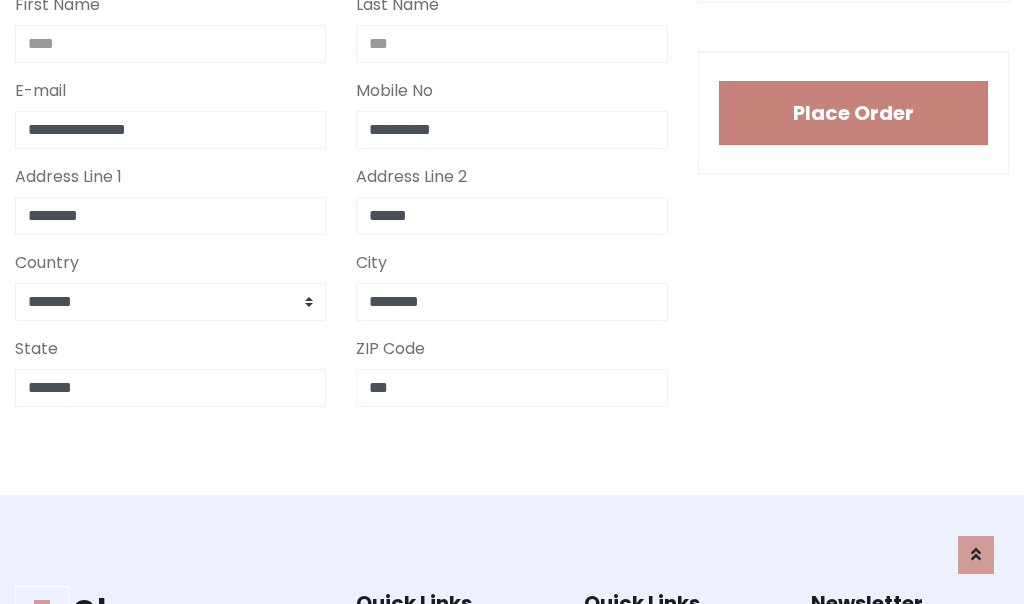 type on "***" 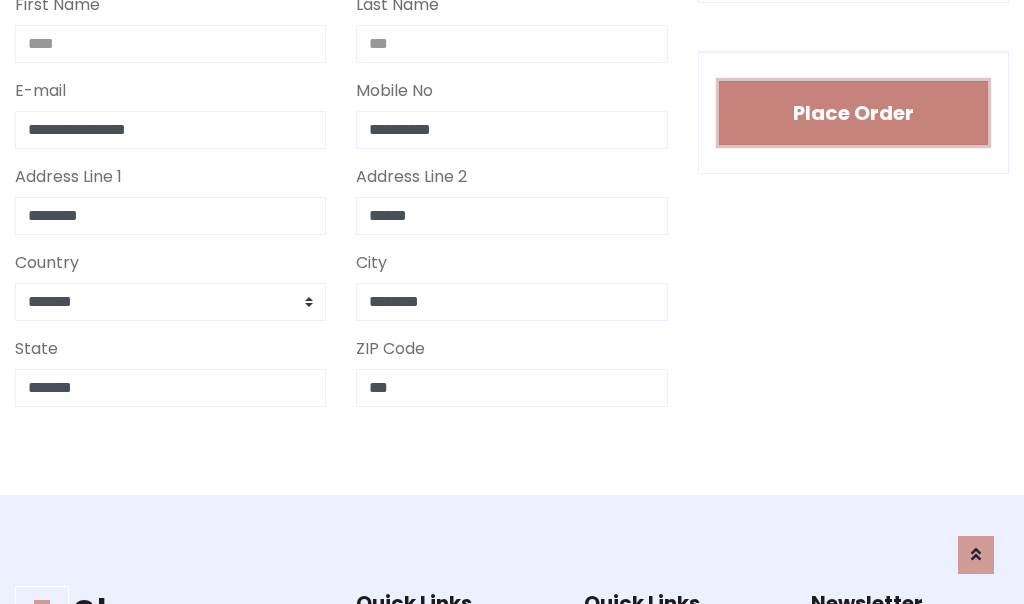 click on "Place Order" at bounding box center [853, 113] 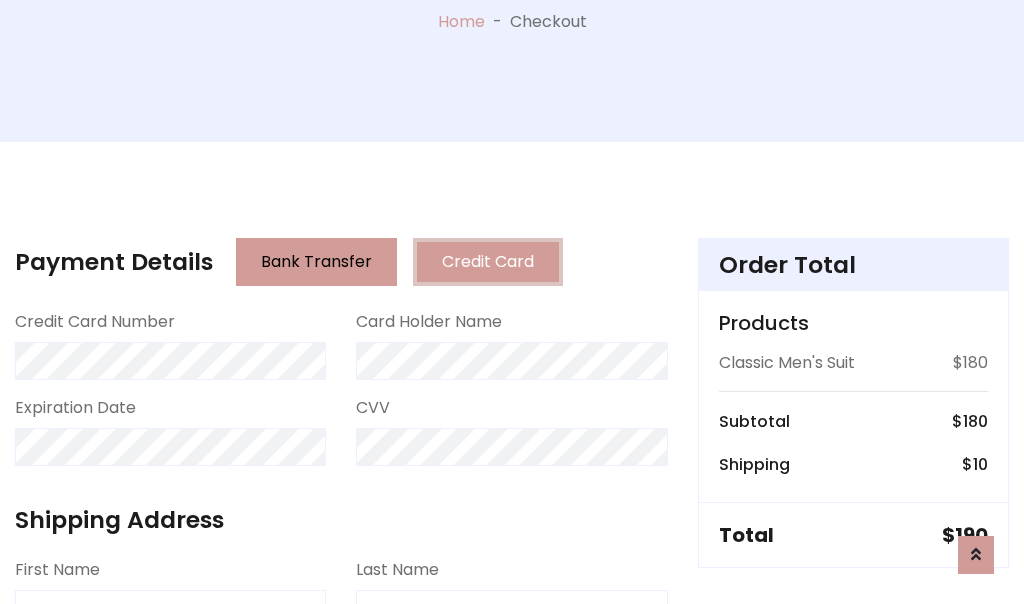 scroll, scrollTop: 0, scrollLeft: 0, axis: both 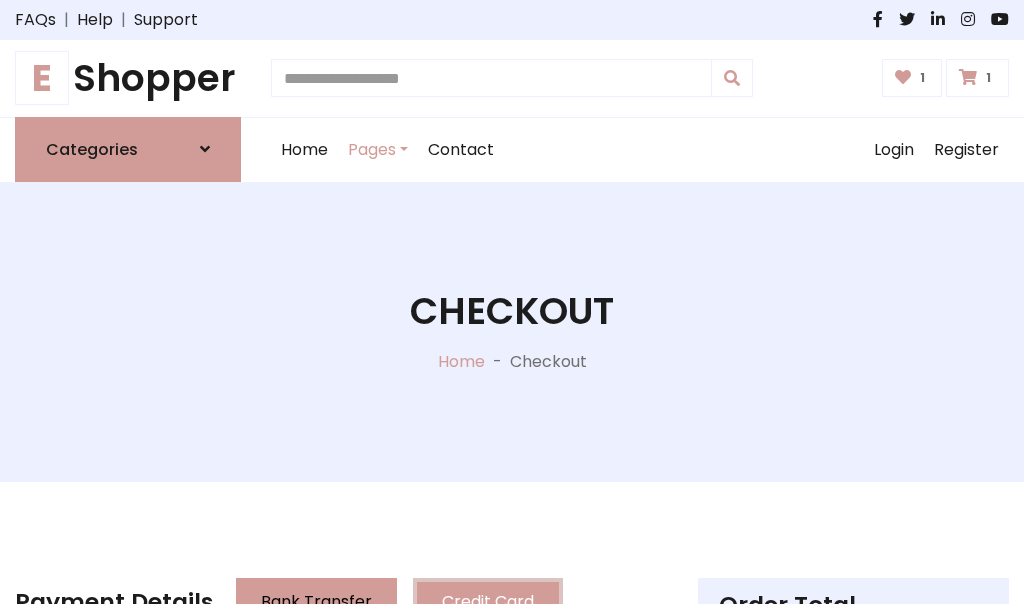click on "E" at bounding box center (42, 78) 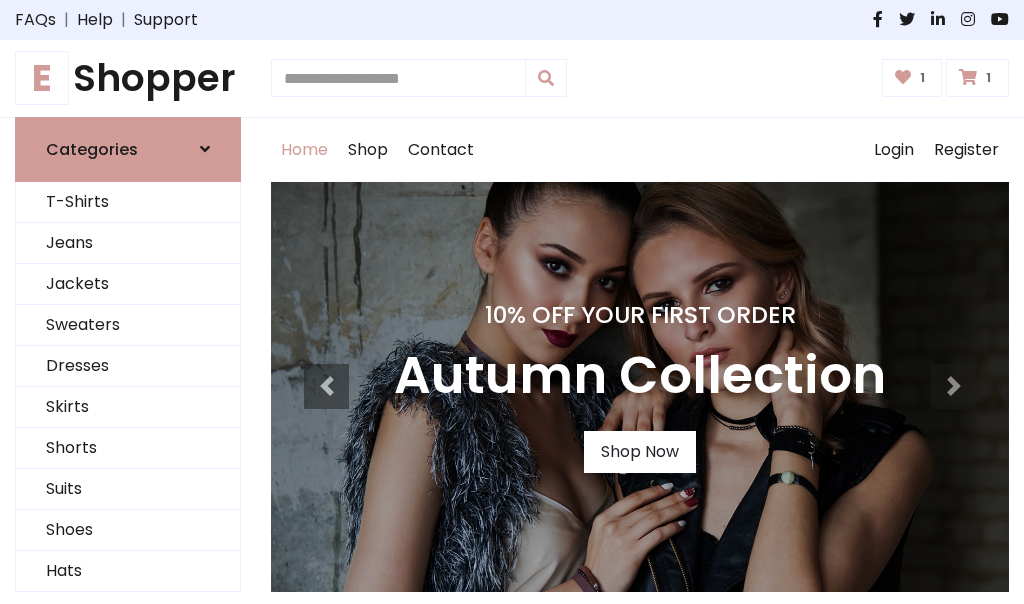 scroll, scrollTop: 0, scrollLeft: 0, axis: both 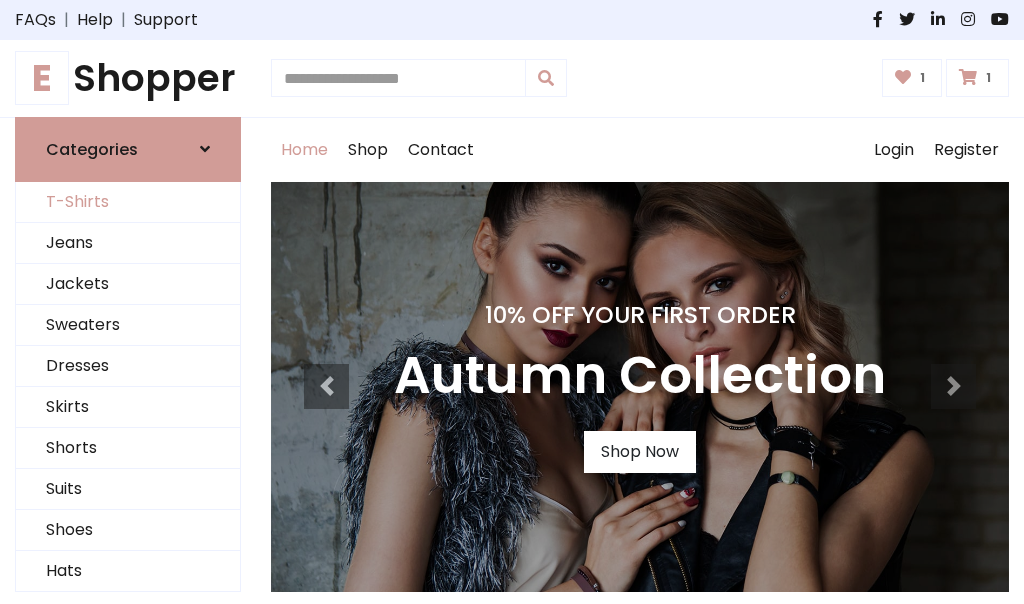 click on "T-Shirts" at bounding box center [128, 202] 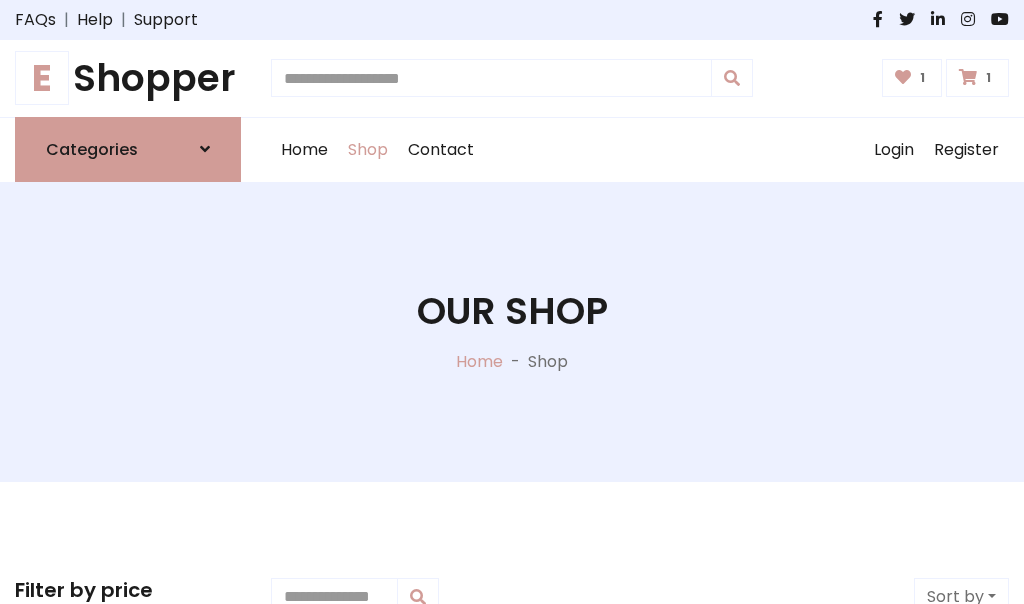 scroll, scrollTop: 0, scrollLeft: 0, axis: both 